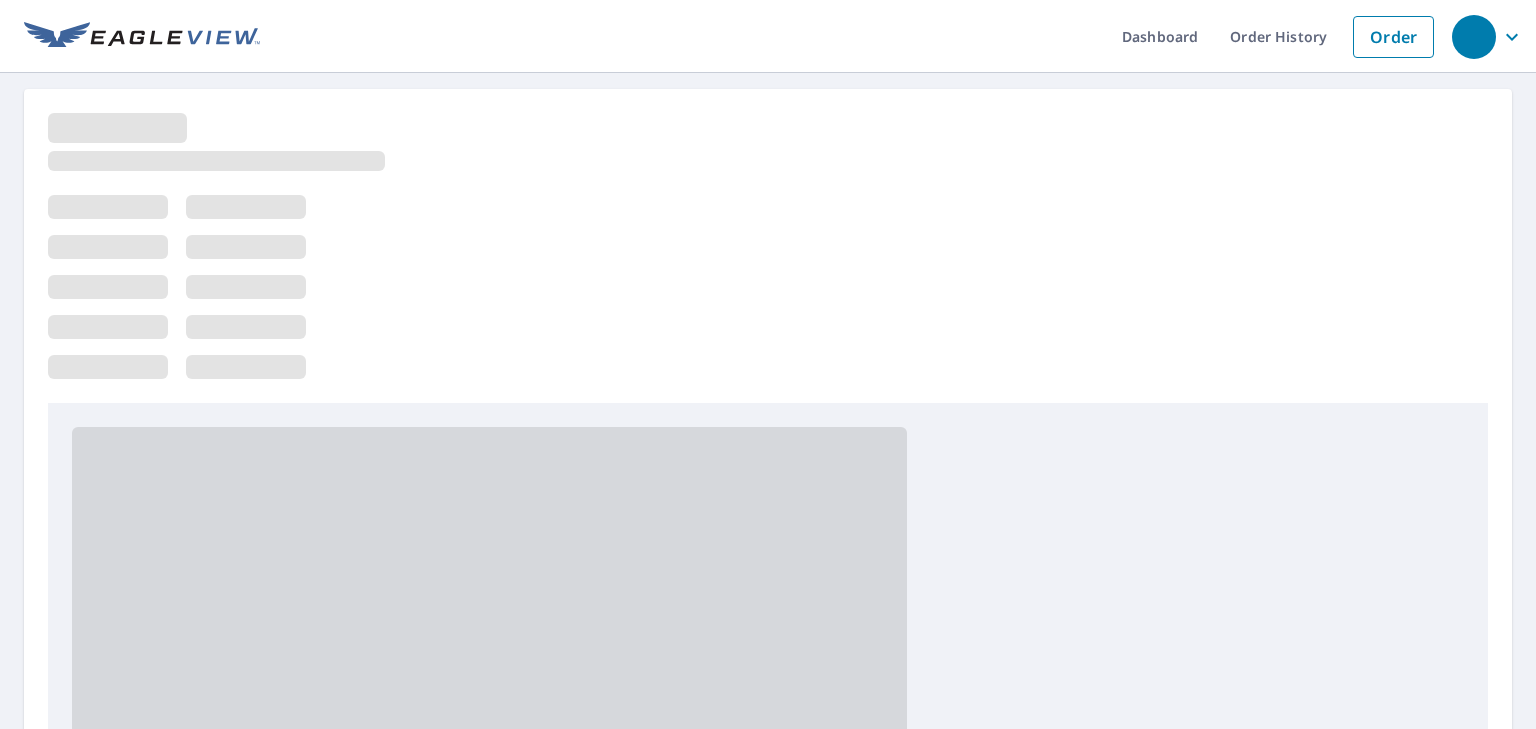 scroll, scrollTop: 0, scrollLeft: 0, axis: both 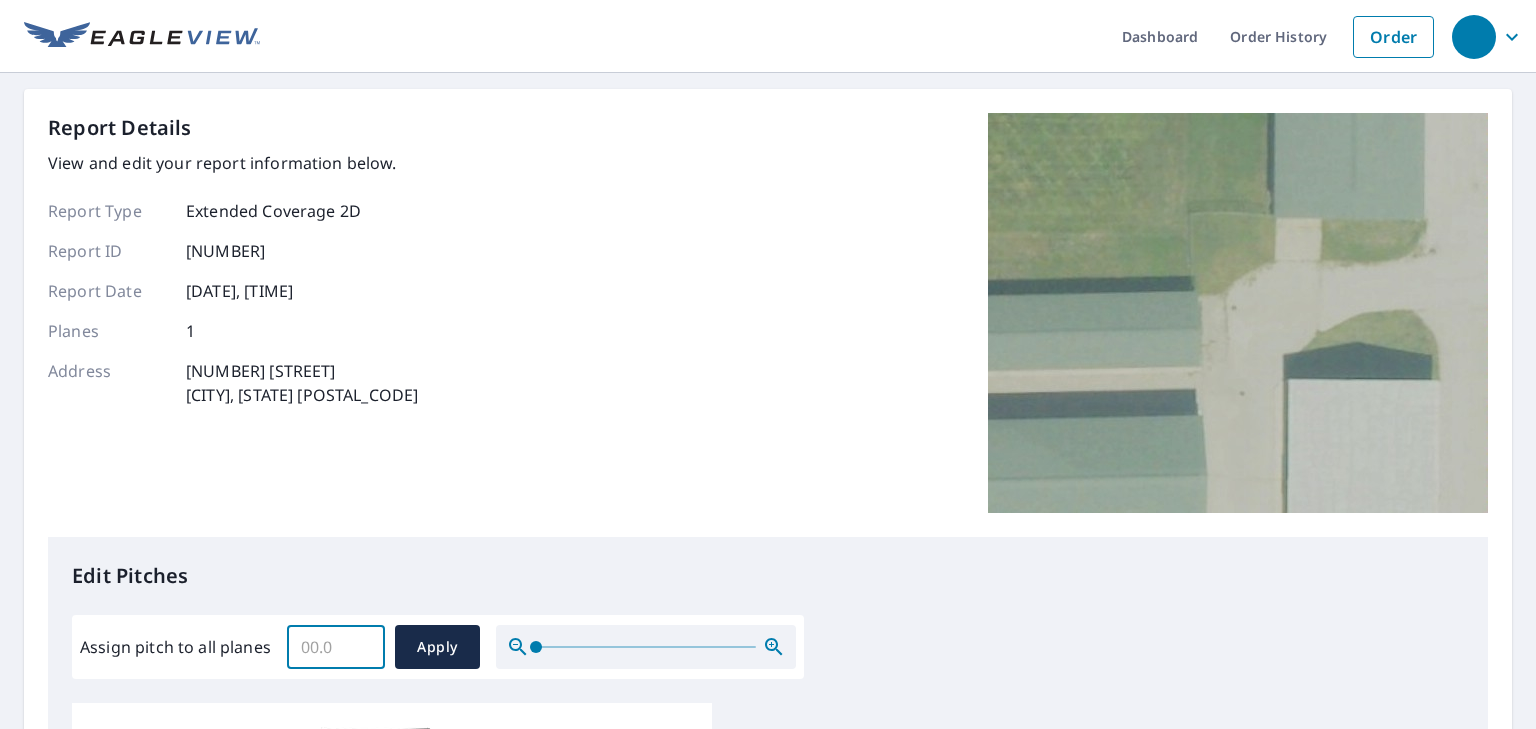 click on "Assign pitch to all planes" at bounding box center (336, 647) 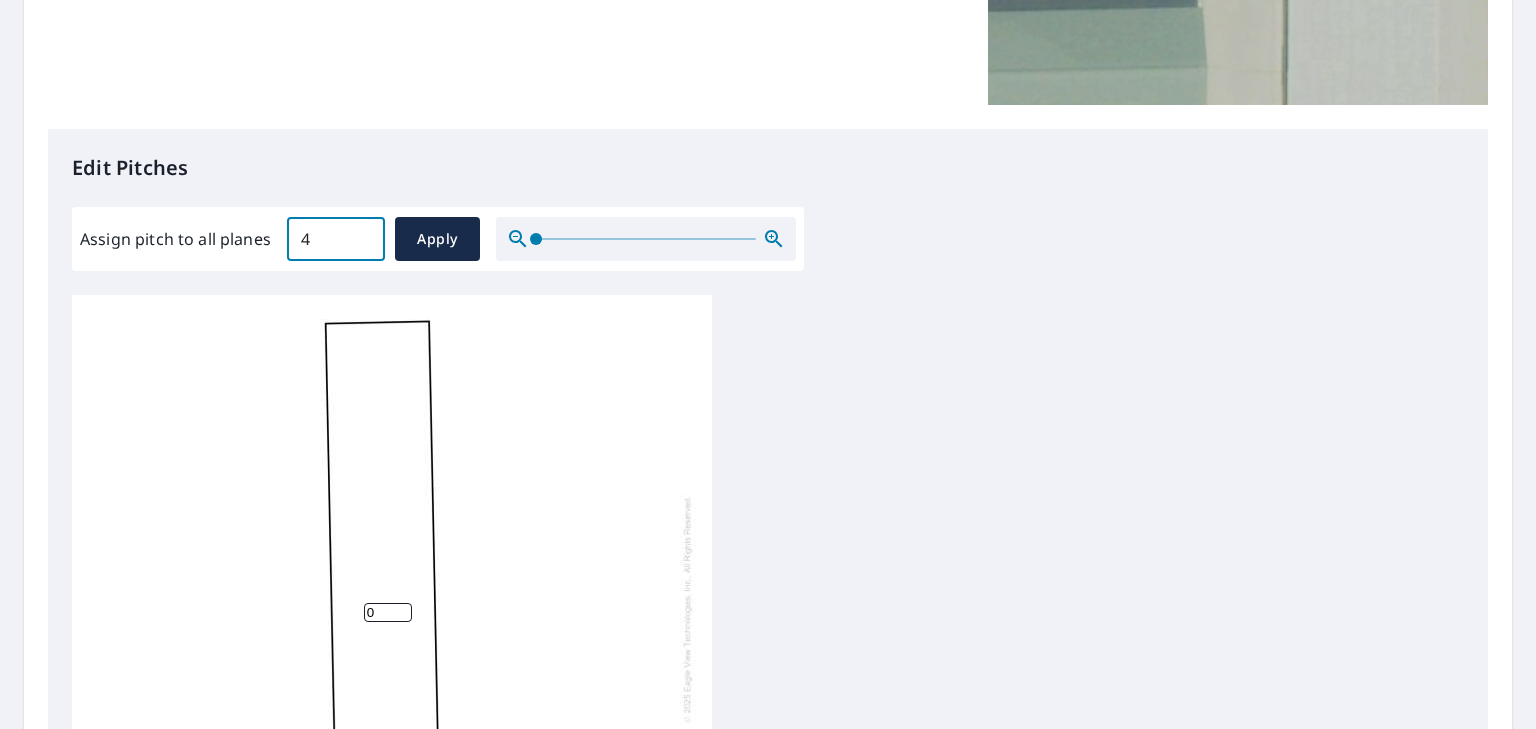 scroll, scrollTop: 480, scrollLeft: 0, axis: vertical 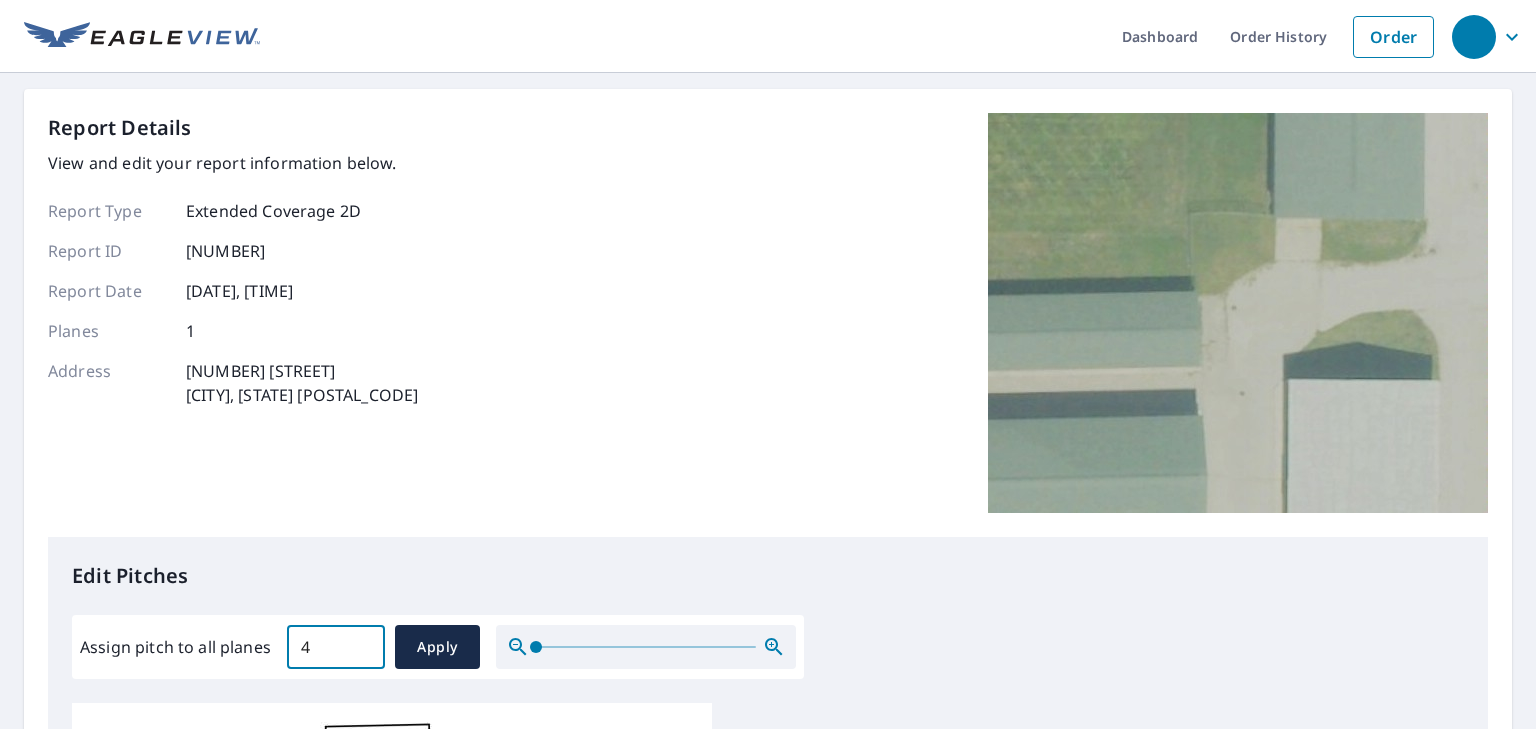 drag, startPoint x: 313, startPoint y: 648, endPoint x: 290, endPoint y: 652, distance: 23.345236 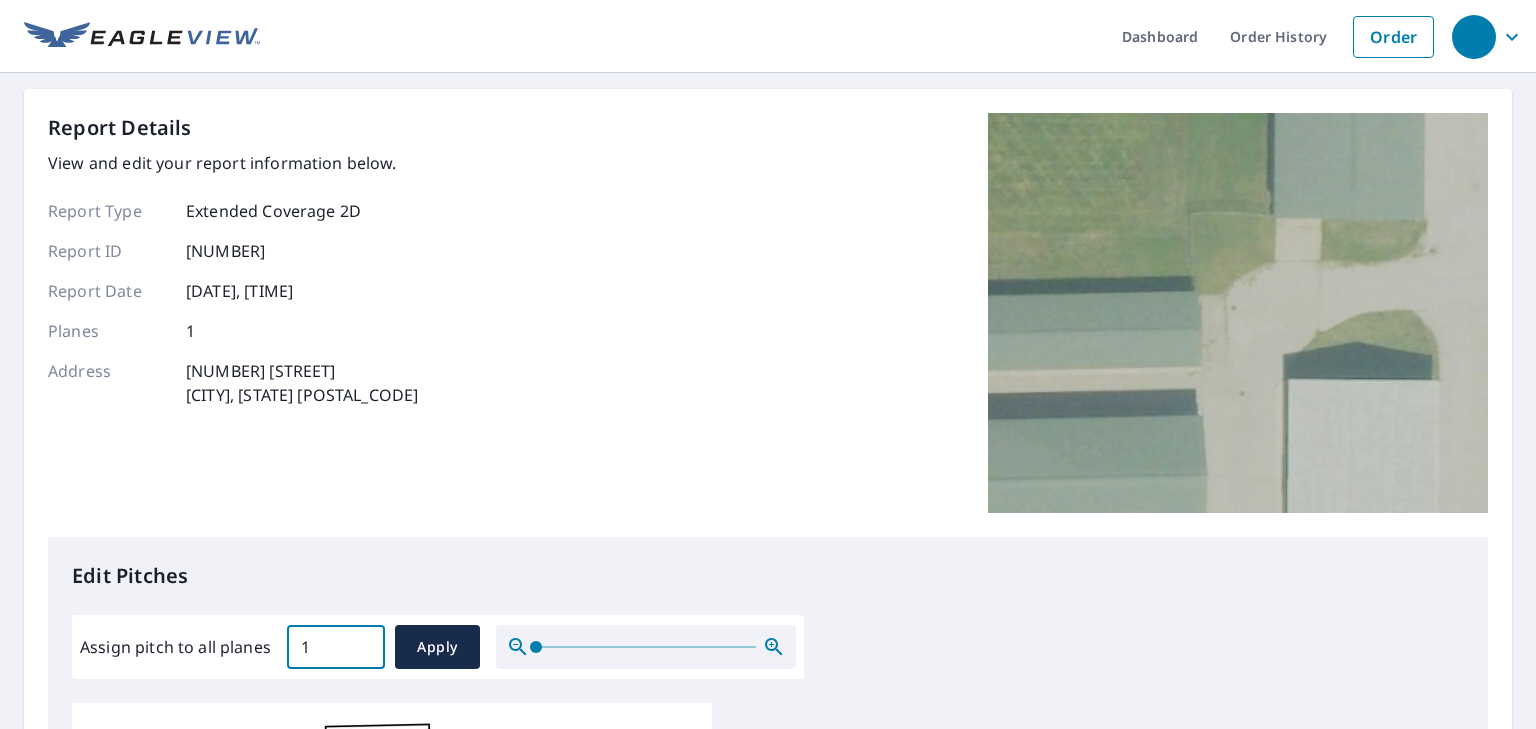 type on "1" 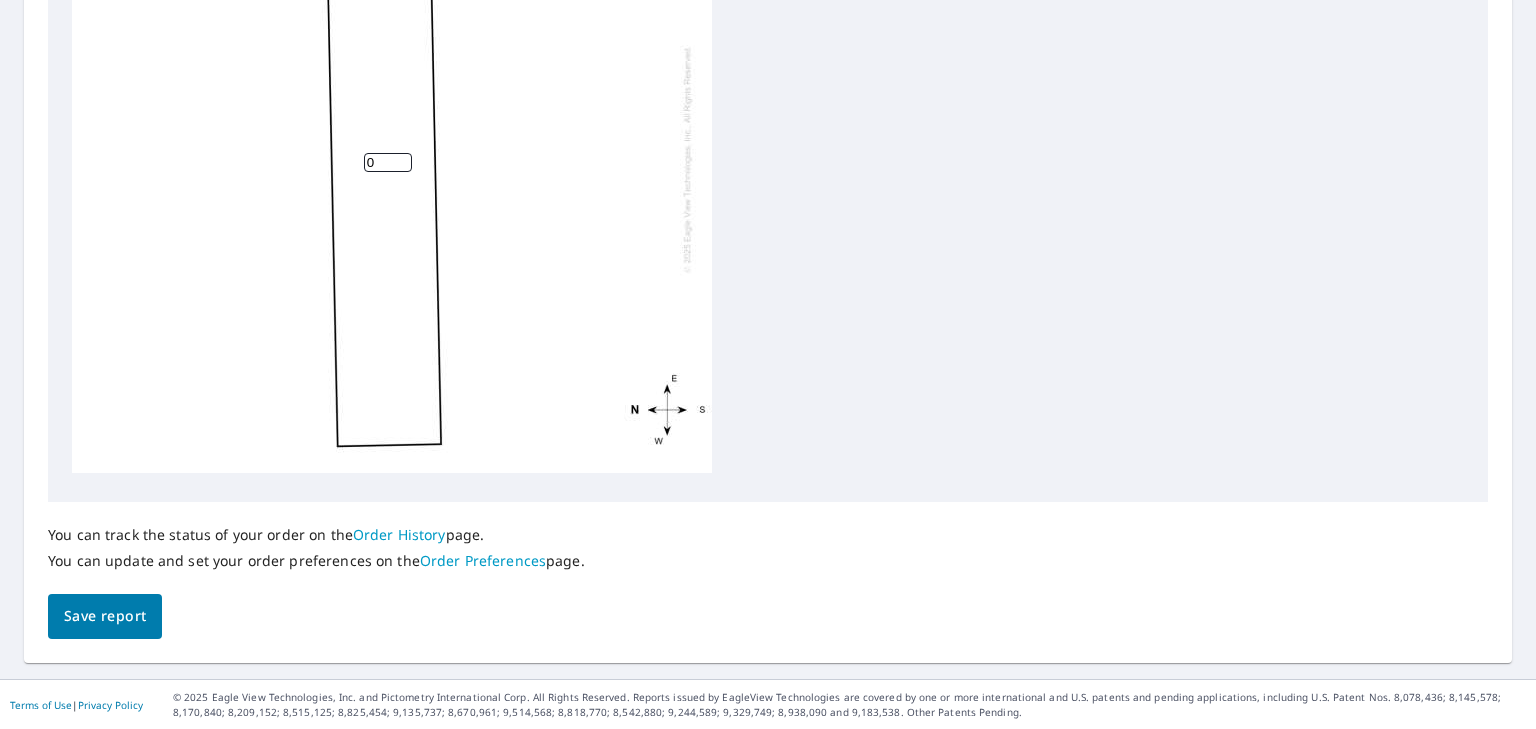 scroll, scrollTop: 213, scrollLeft: 0, axis: vertical 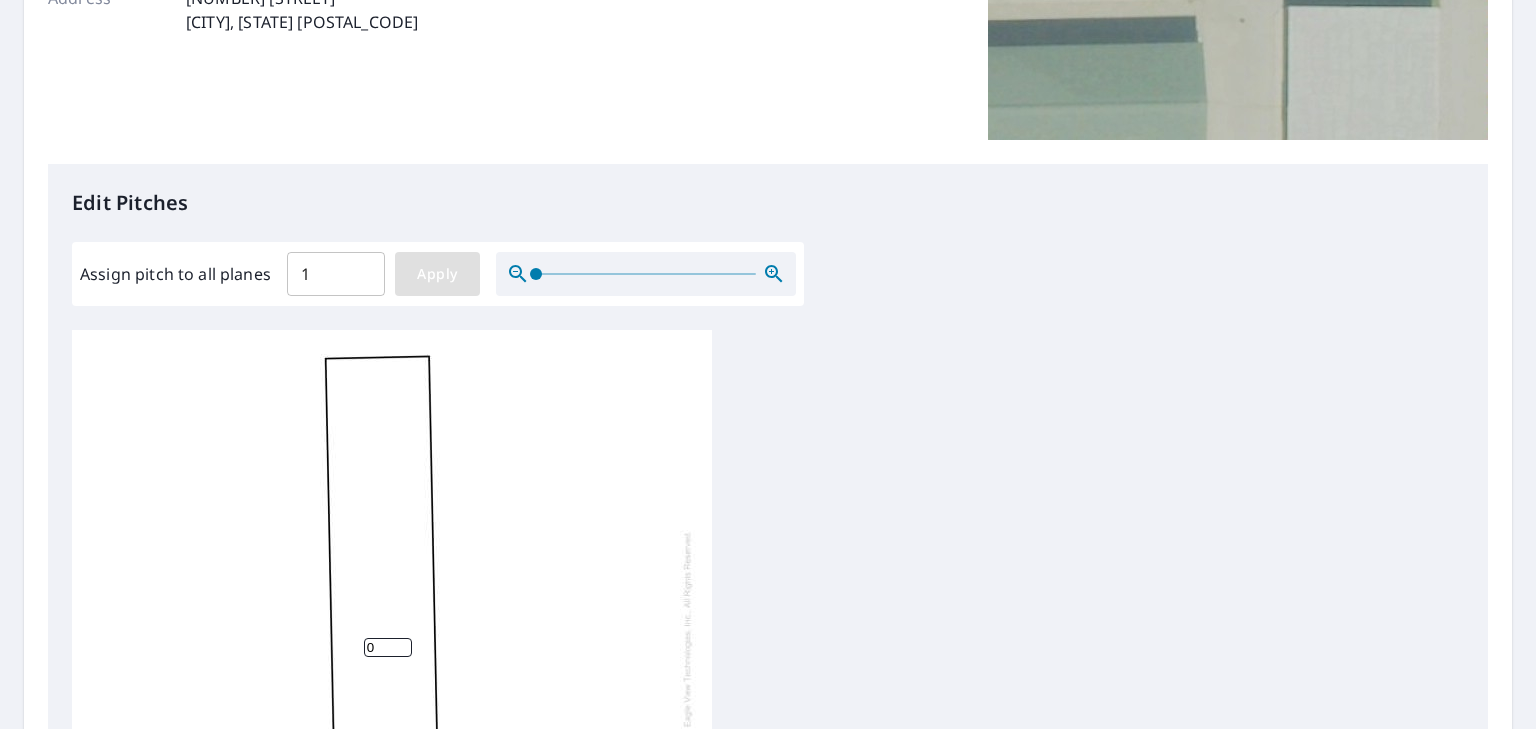 click on "Apply" at bounding box center [437, 274] 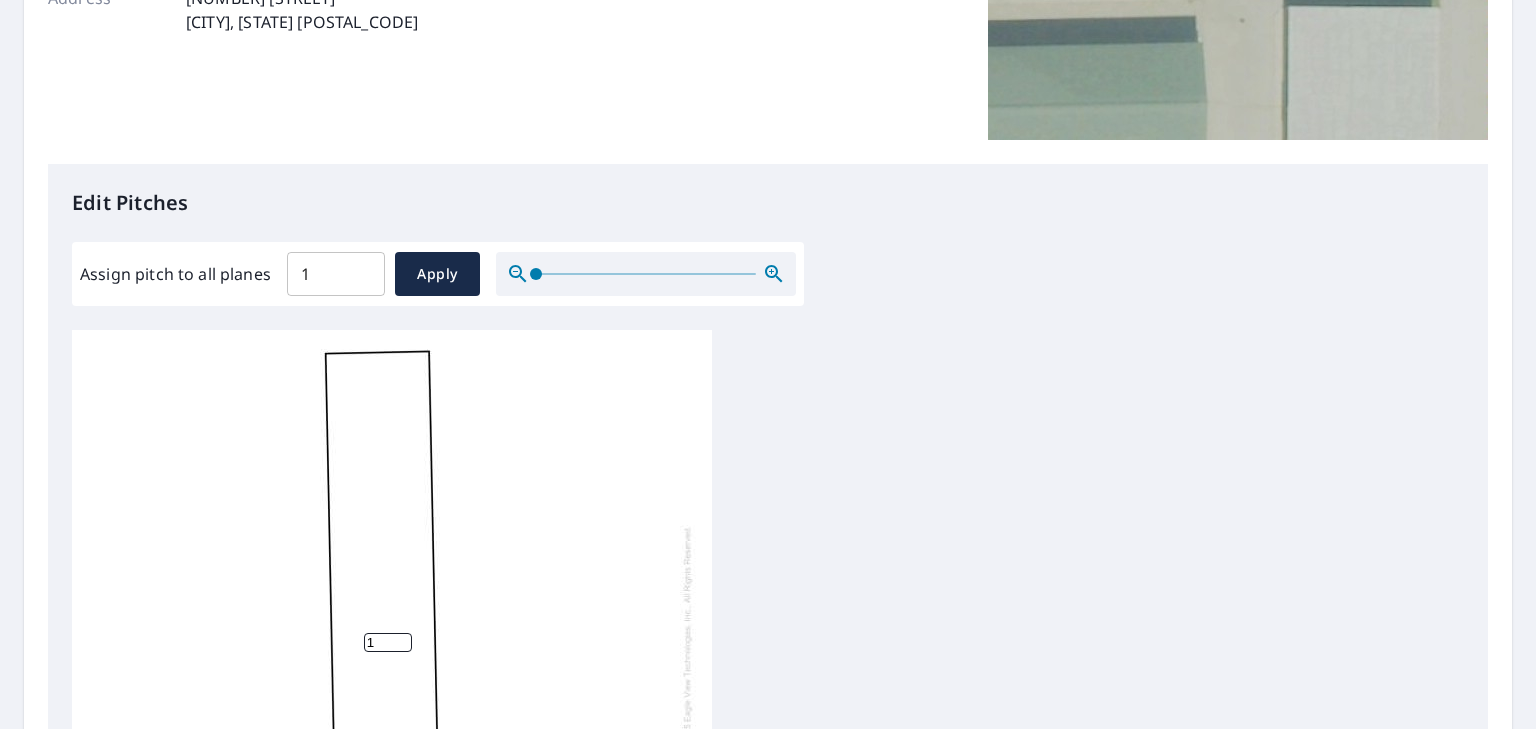 scroll, scrollTop: 16, scrollLeft: 0, axis: vertical 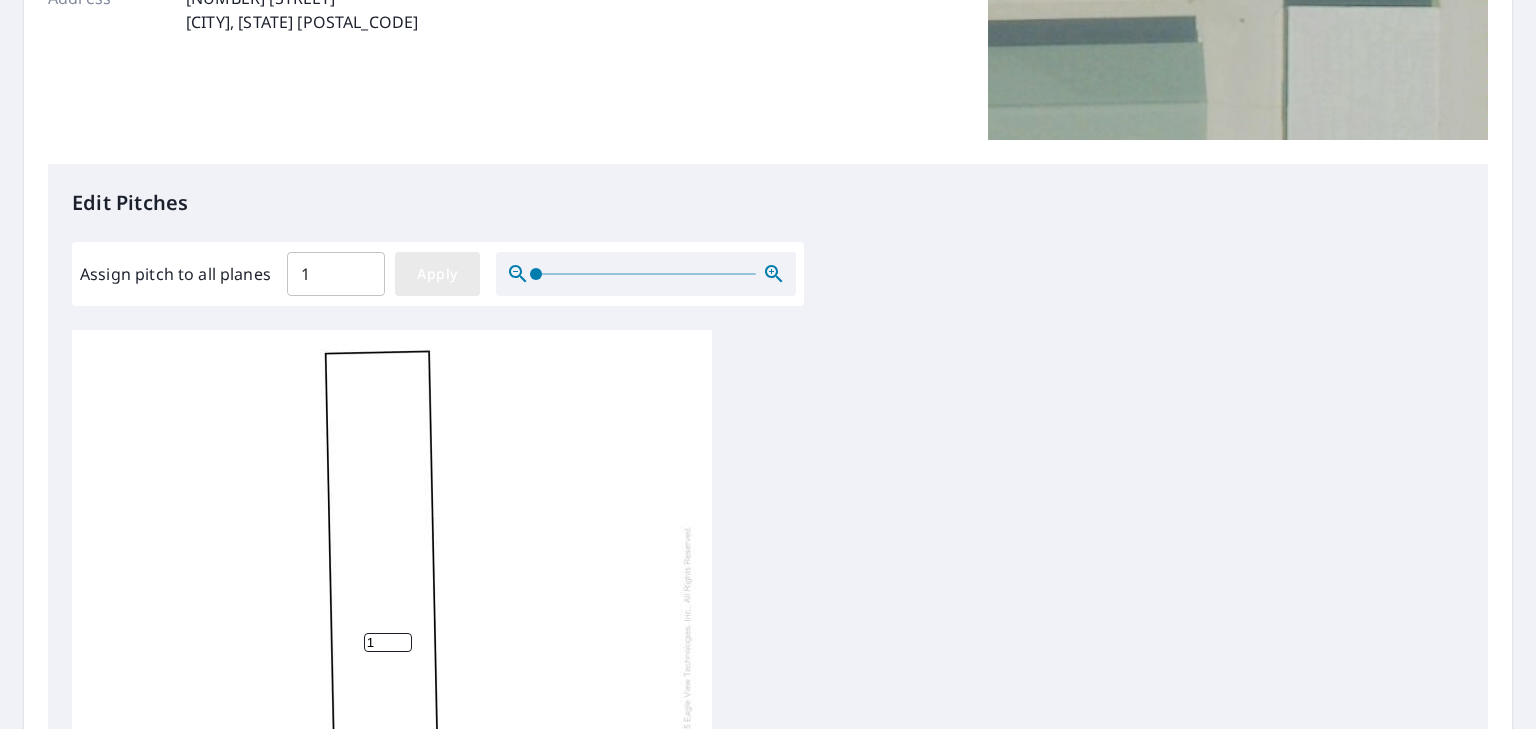 click on "Apply" at bounding box center [437, 274] 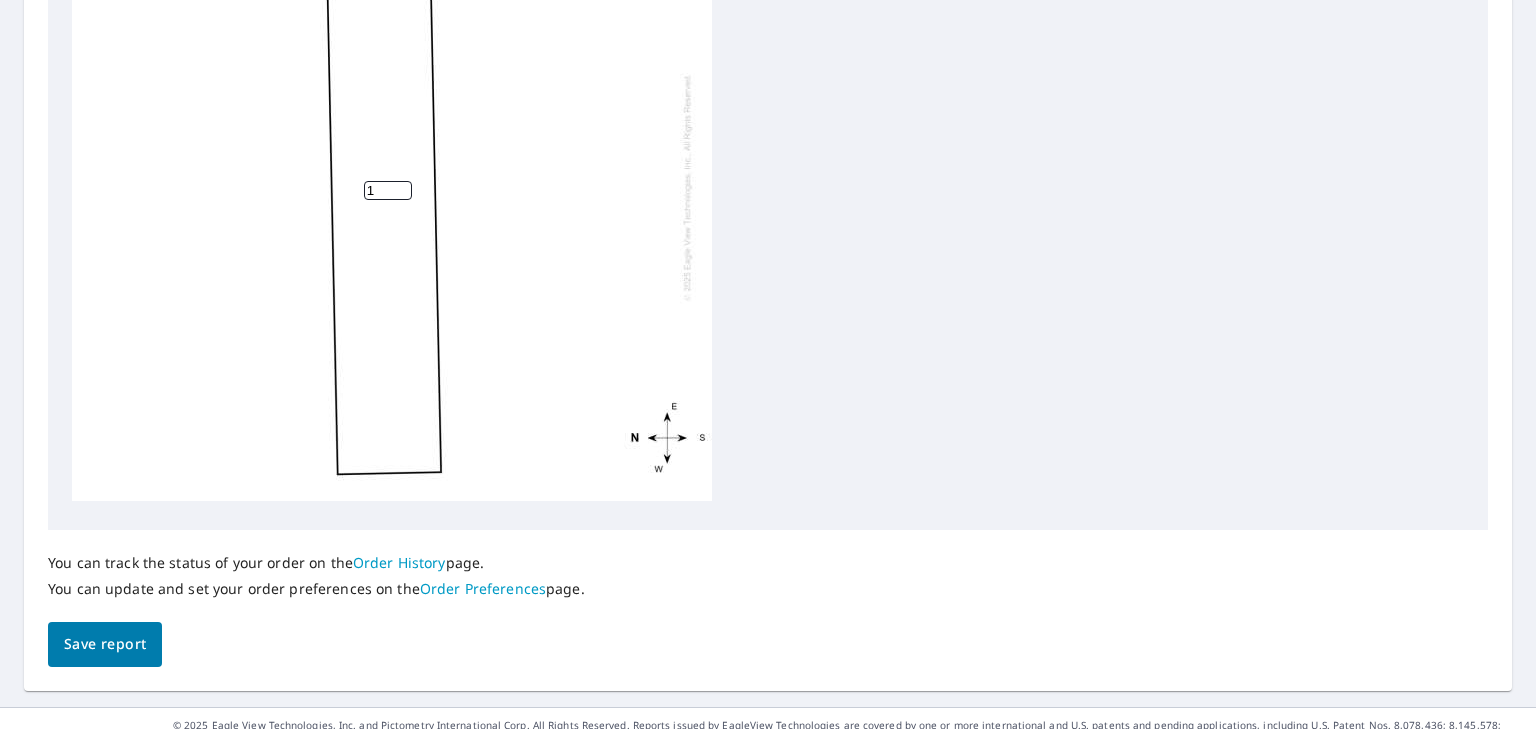 scroll, scrollTop: 853, scrollLeft: 0, axis: vertical 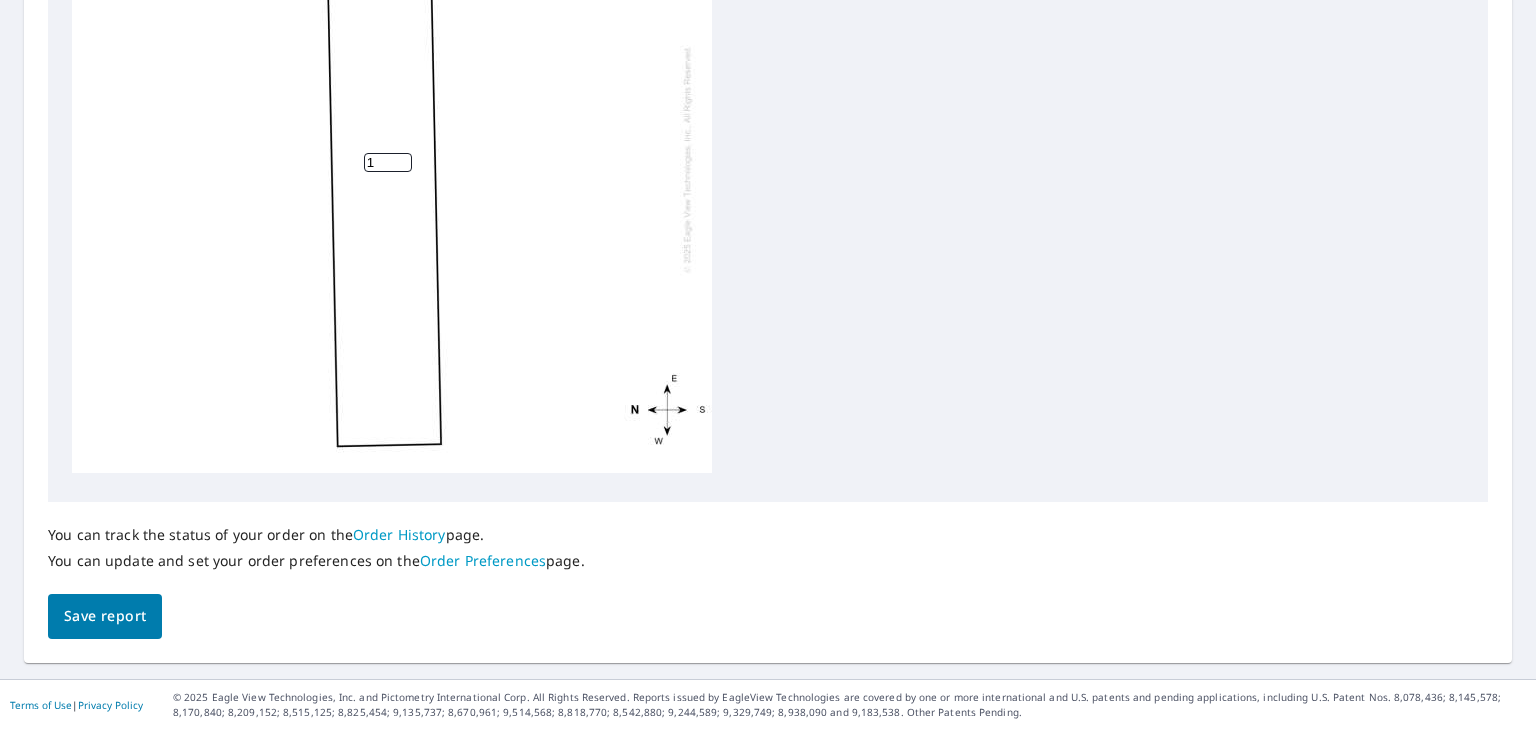 click on "Save report" at bounding box center (105, 616) 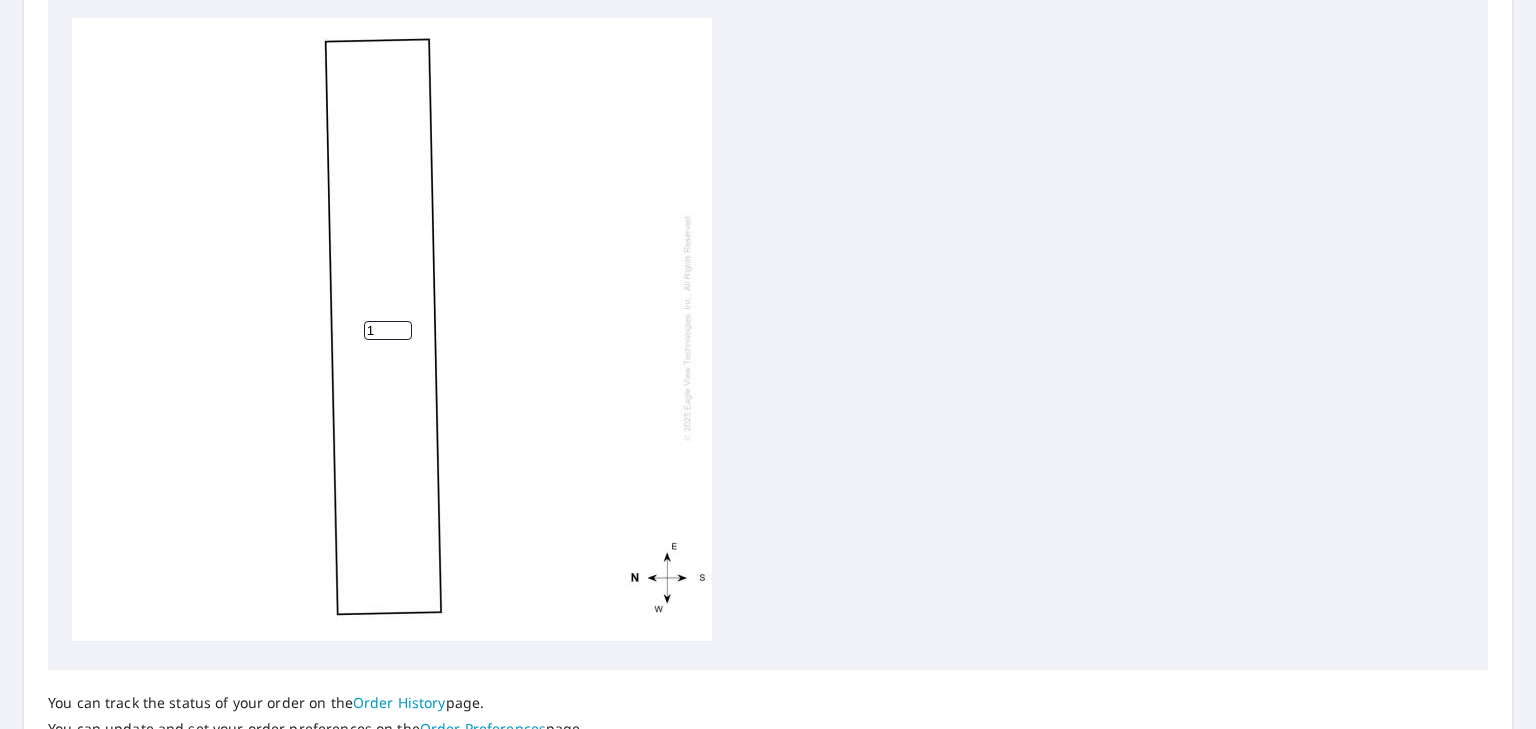 scroll, scrollTop: 692, scrollLeft: 0, axis: vertical 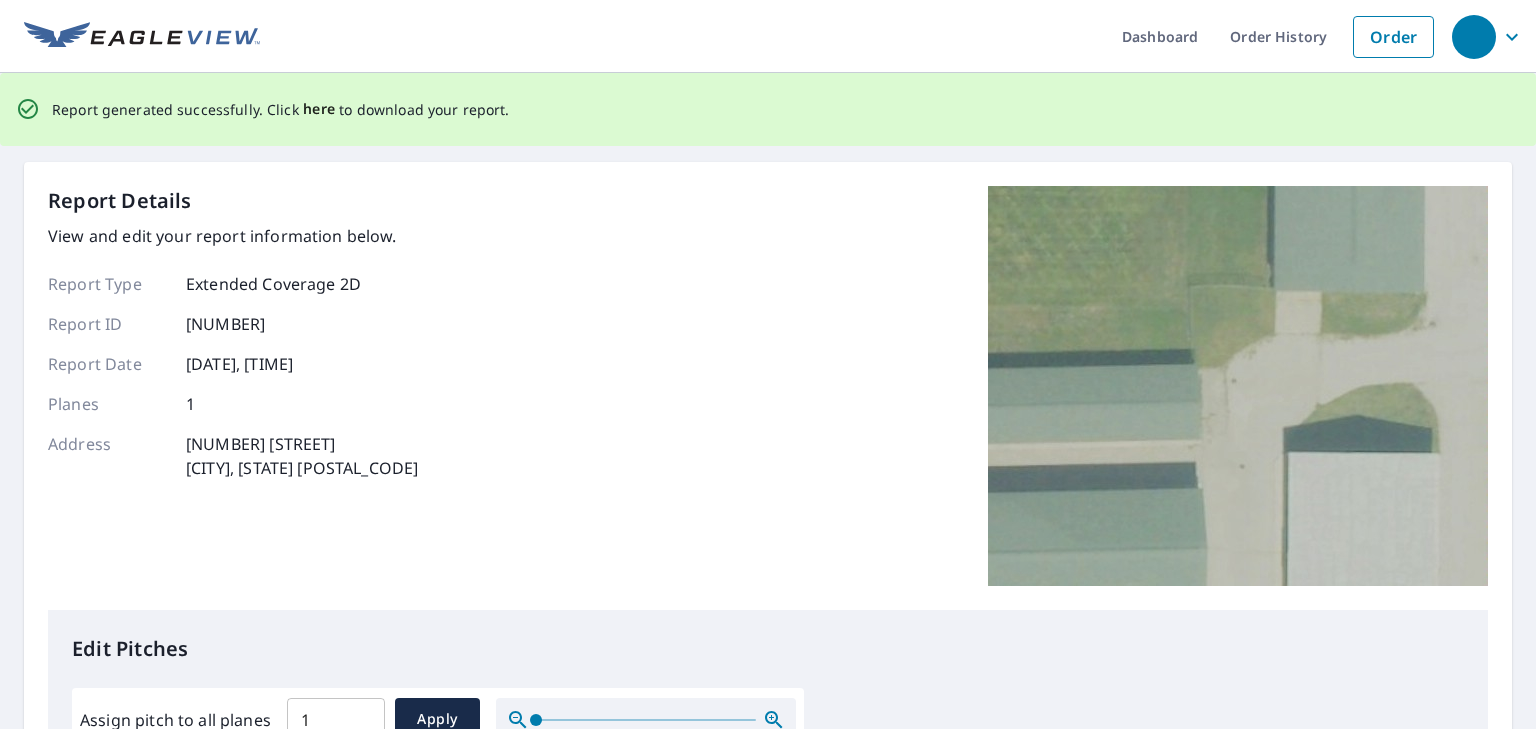 click on "here" at bounding box center [319, 109] 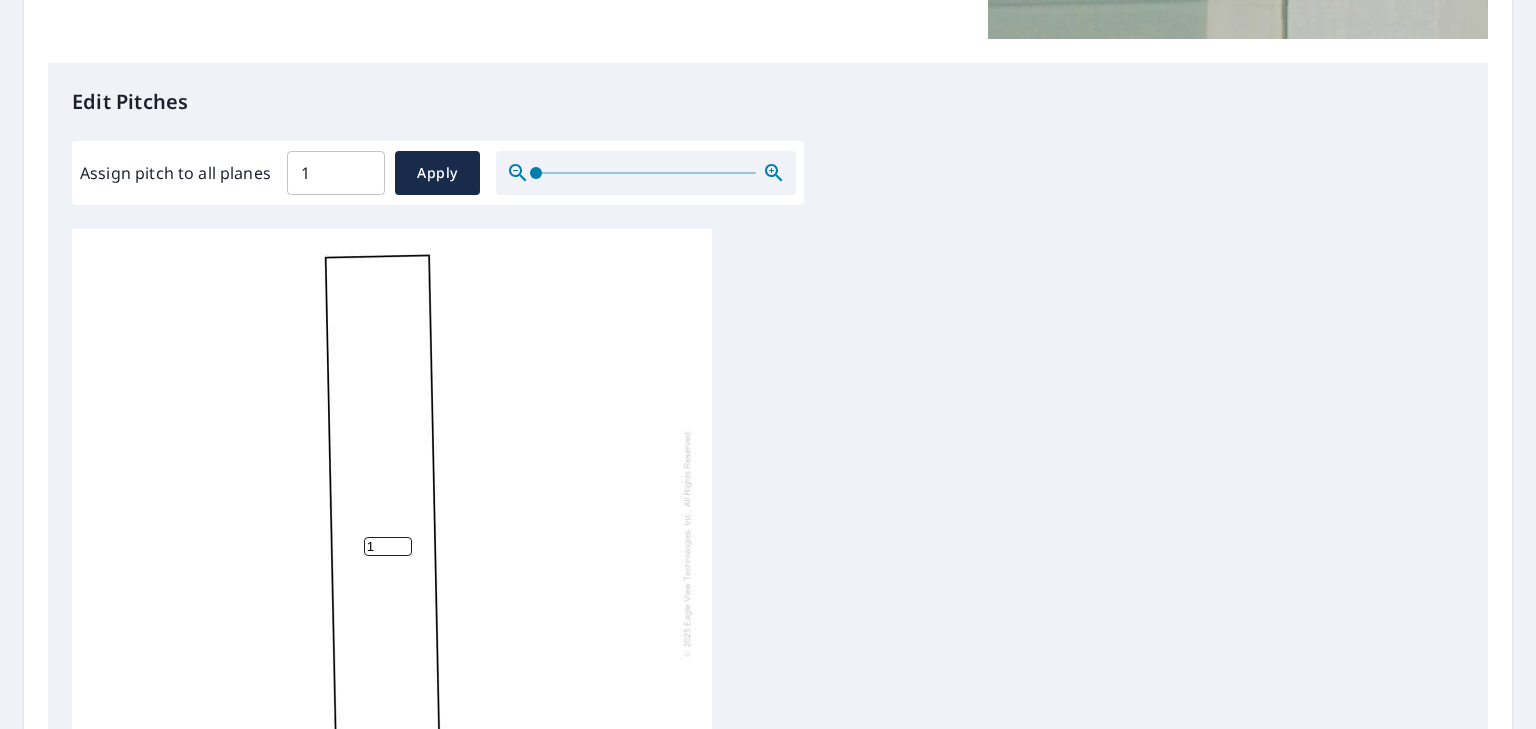 scroll, scrollTop: 480, scrollLeft: 0, axis: vertical 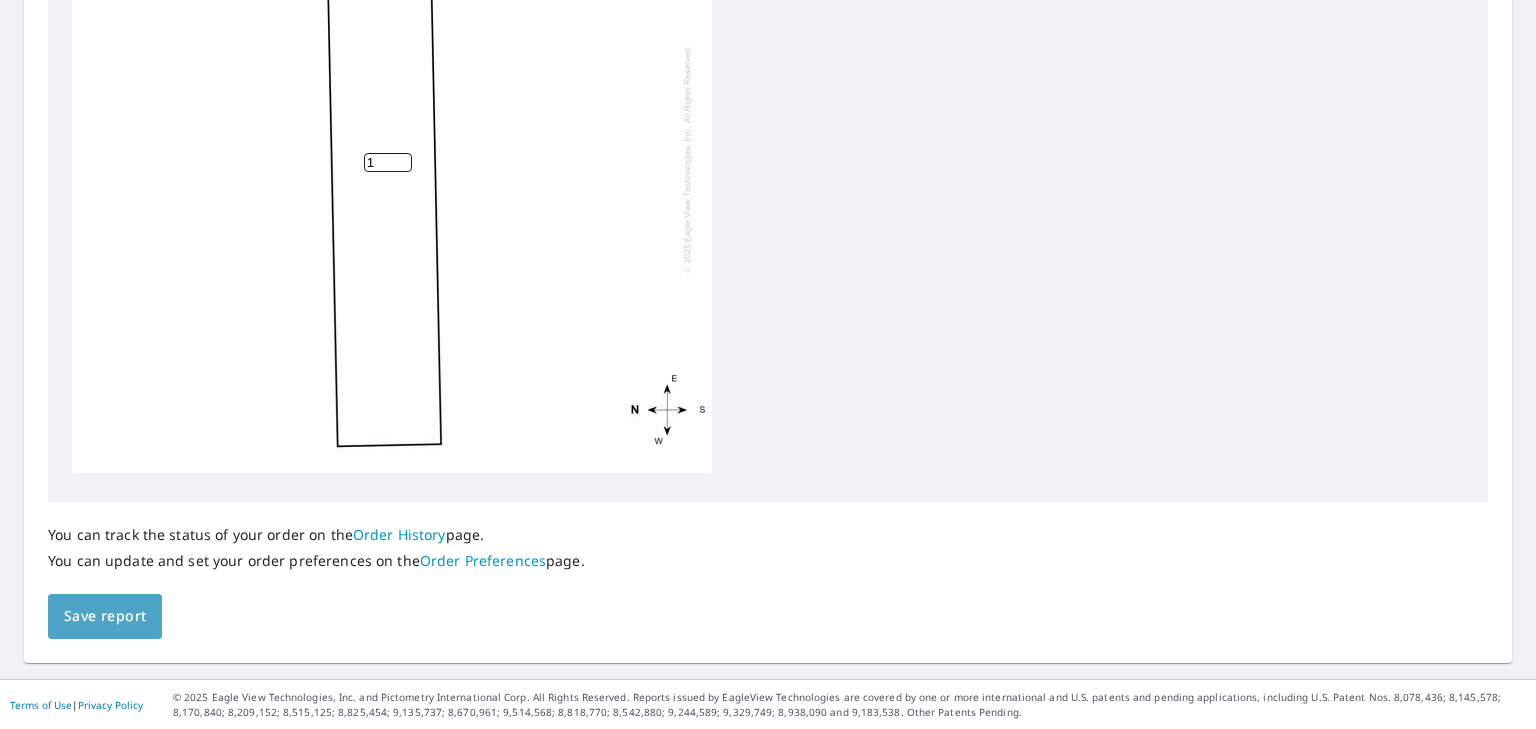 click on "Save report" at bounding box center (105, 616) 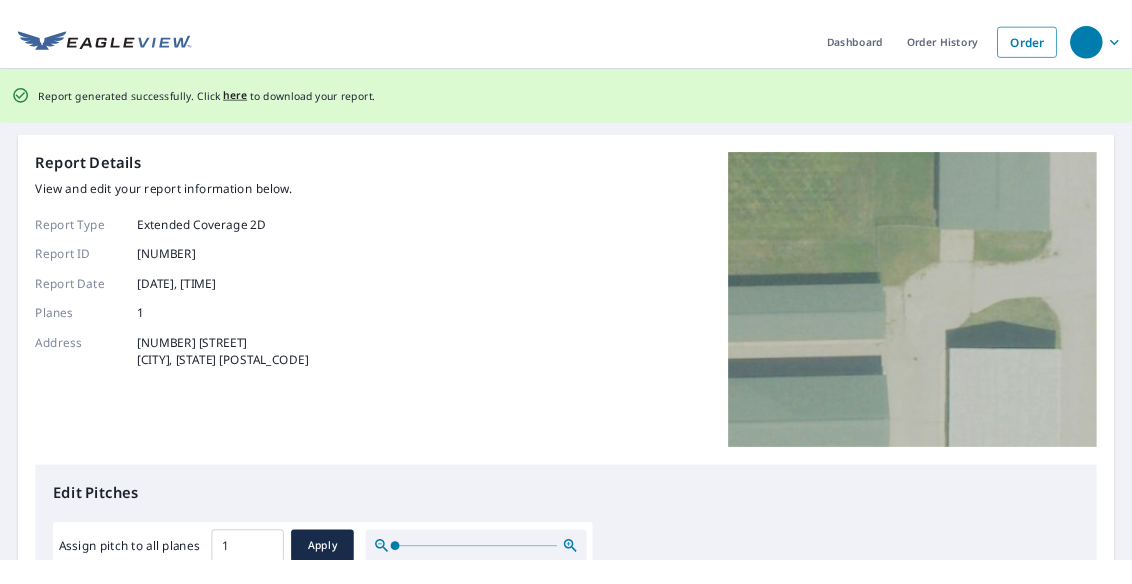 scroll, scrollTop: 0, scrollLeft: 0, axis: both 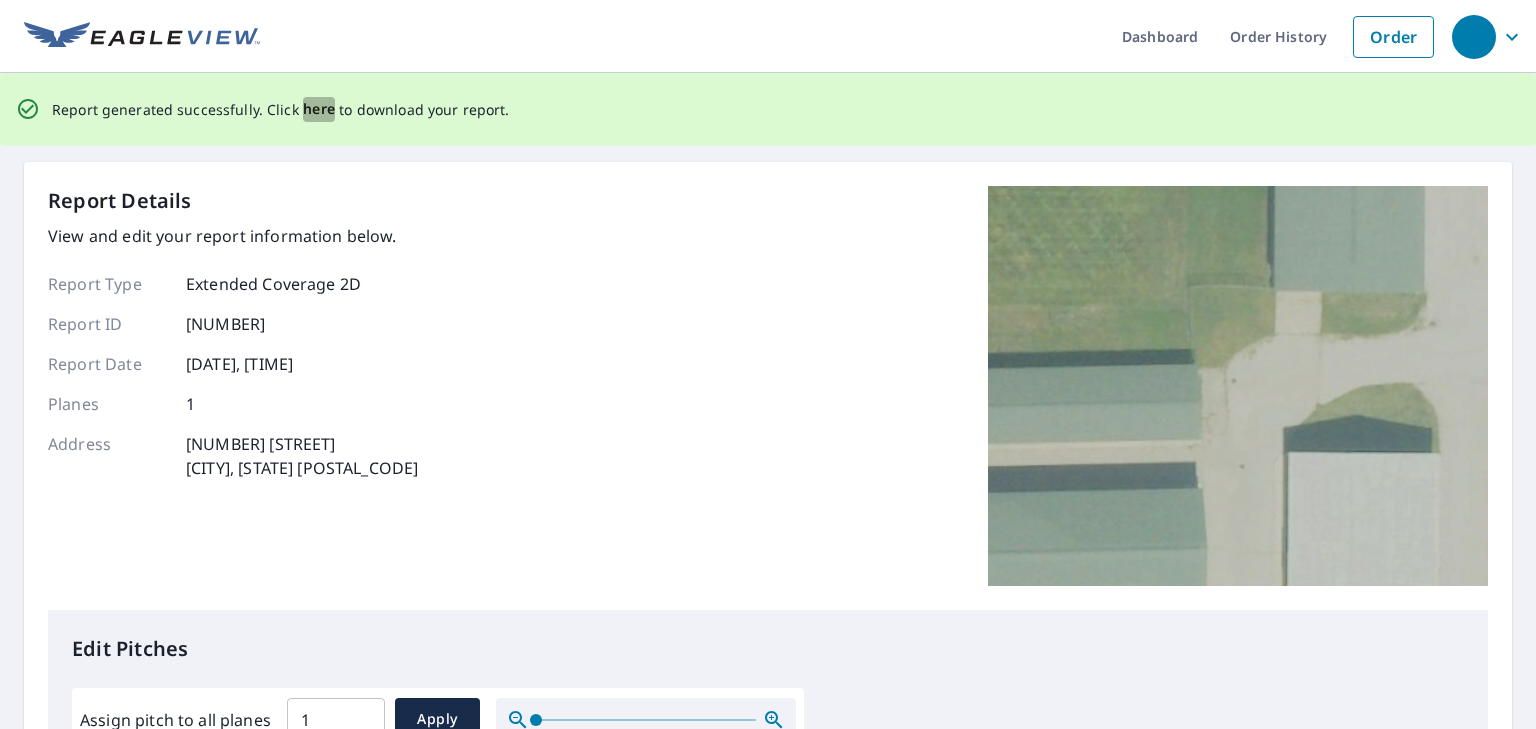 click on "here" at bounding box center (319, 109) 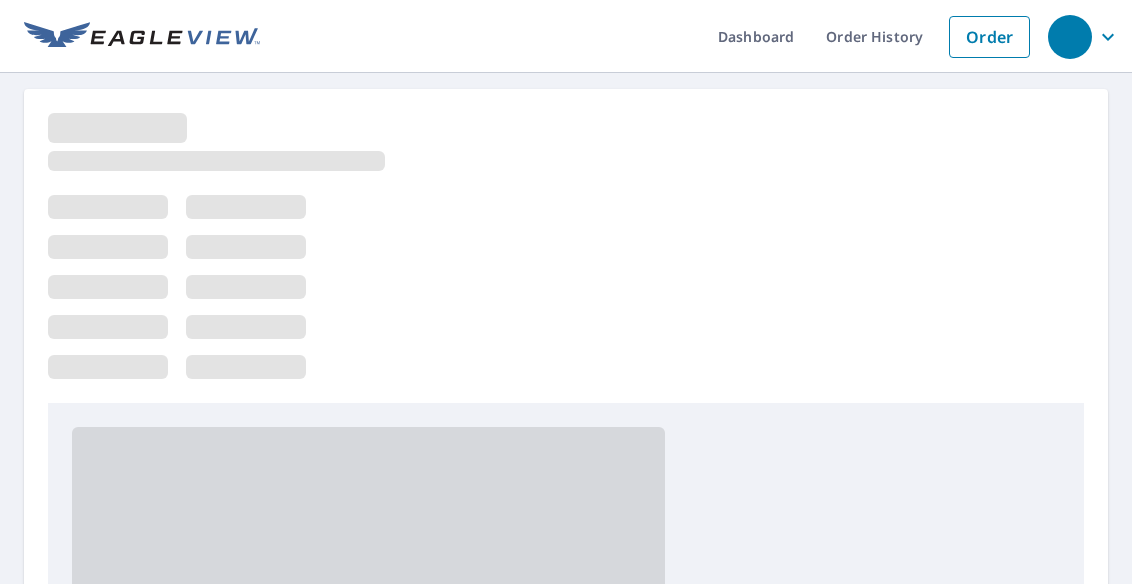 scroll, scrollTop: 0, scrollLeft: 0, axis: both 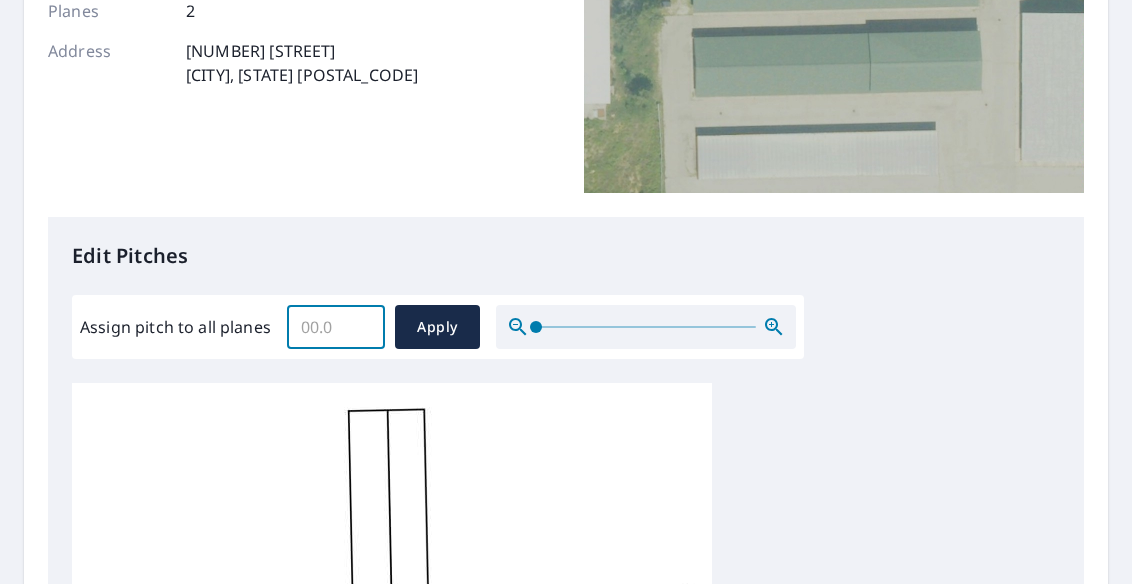 click on "Assign pitch to all planes" at bounding box center [336, 327] 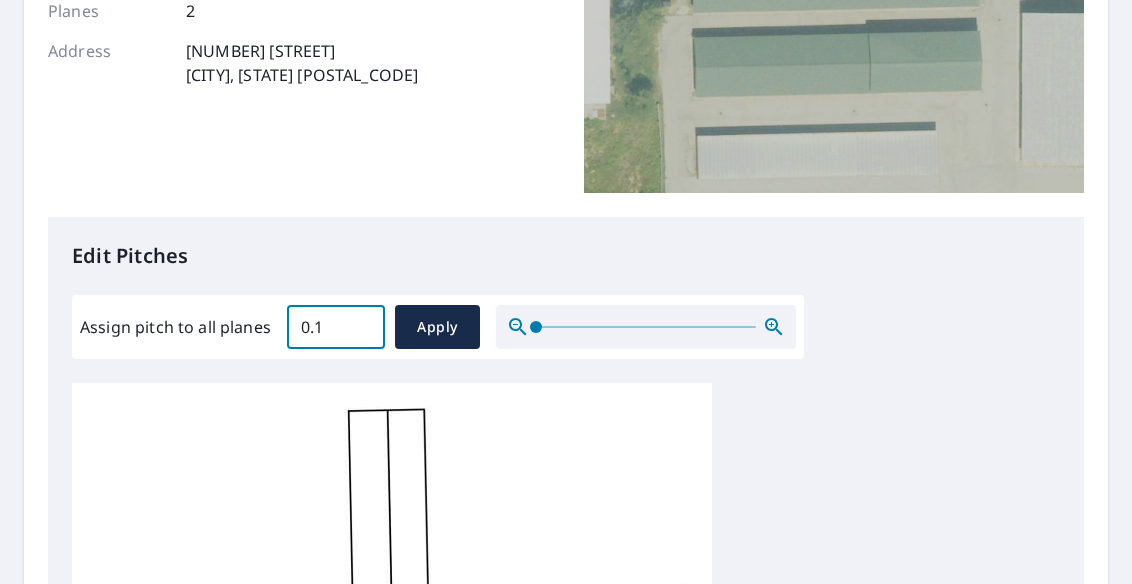 click on "0.1" at bounding box center [336, 327] 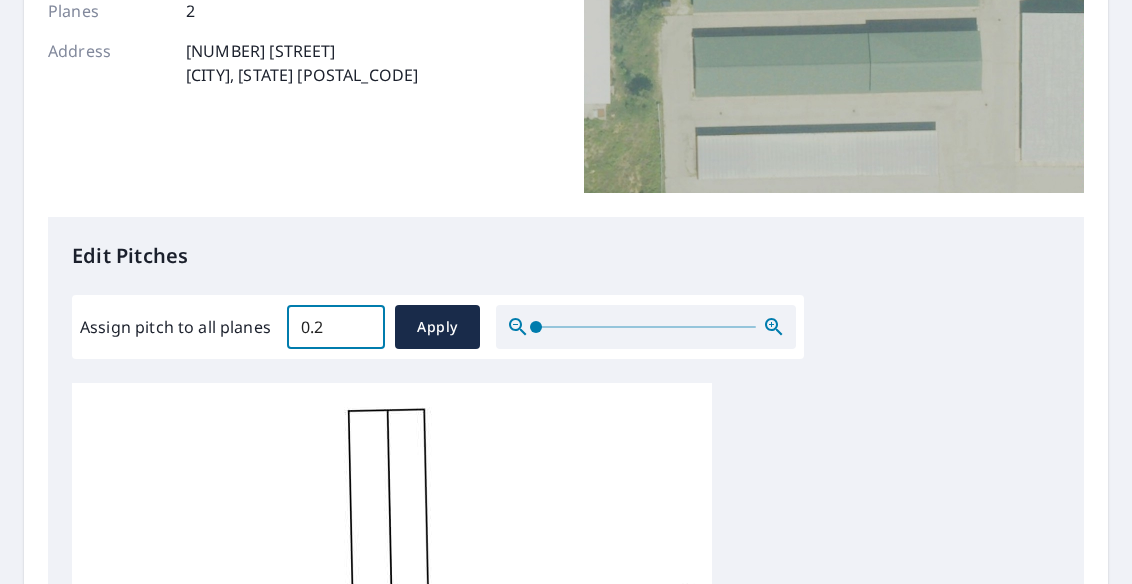 click on "0.2" at bounding box center (336, 327) 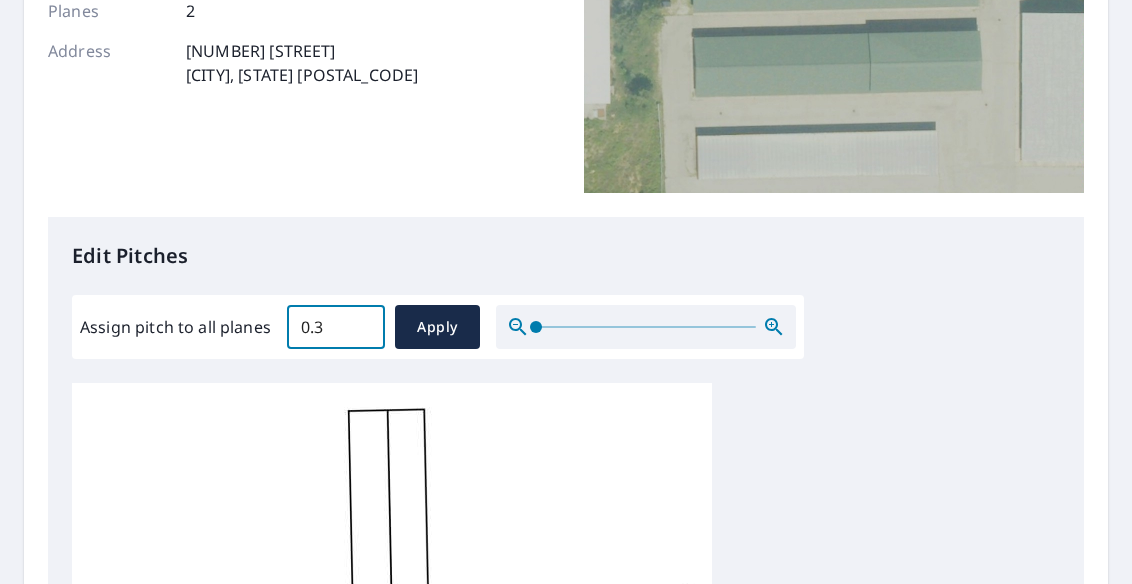 click on "0.3" at bounding box center [336, 327] 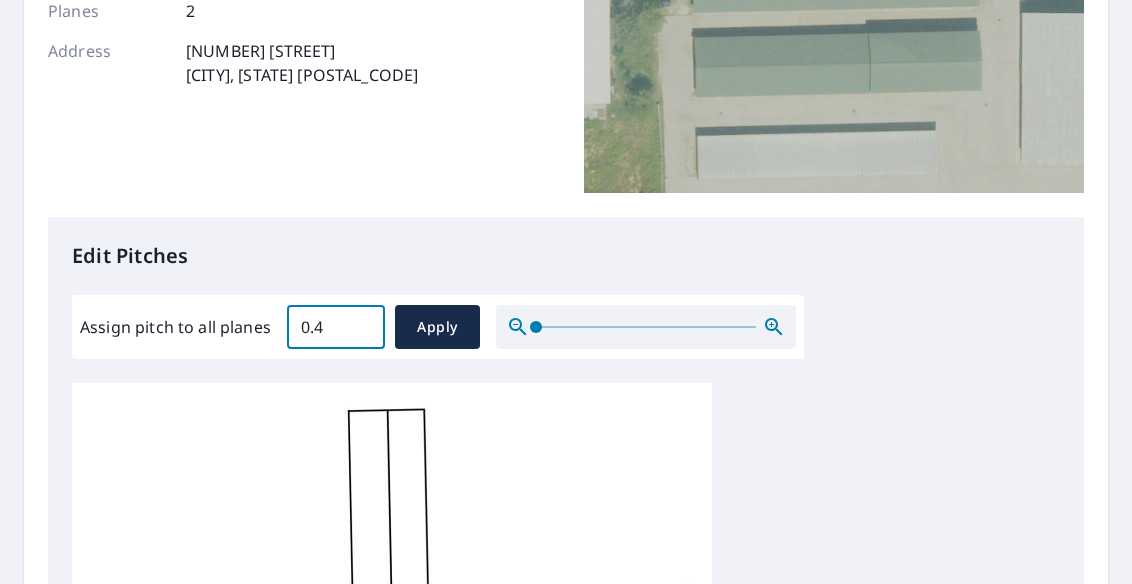 click on "0.4" at bounding box center (336, 327) 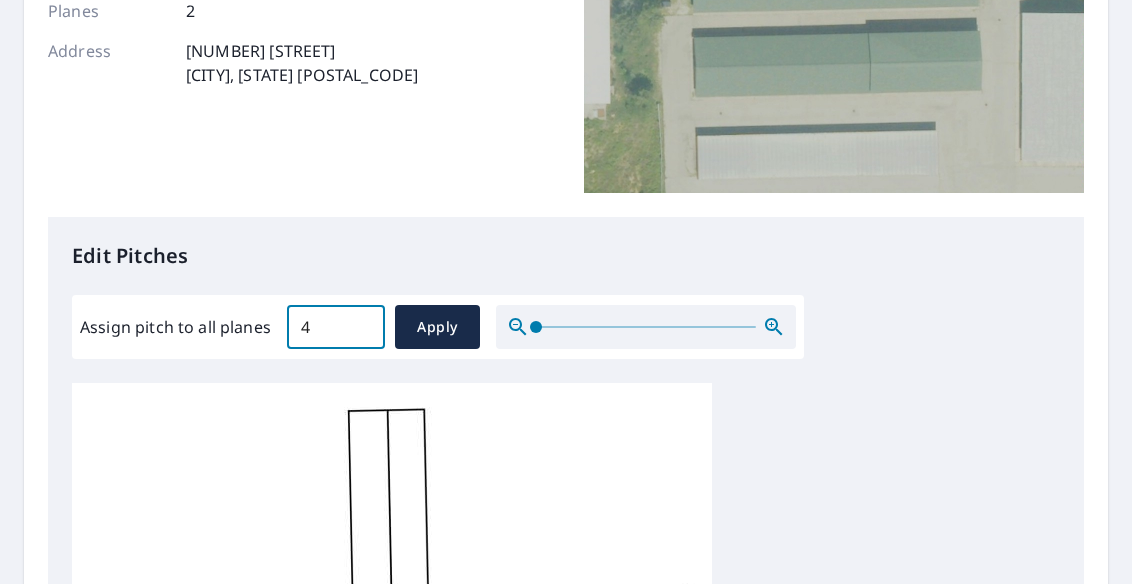 type on "4" 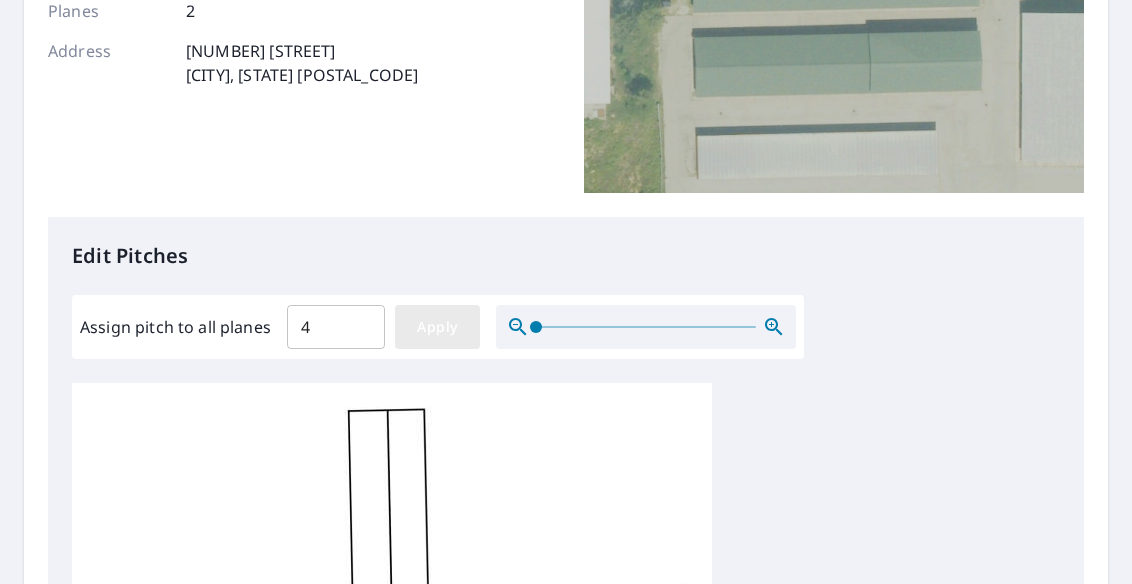 click on "Apply" at bounding box center [437, 327] 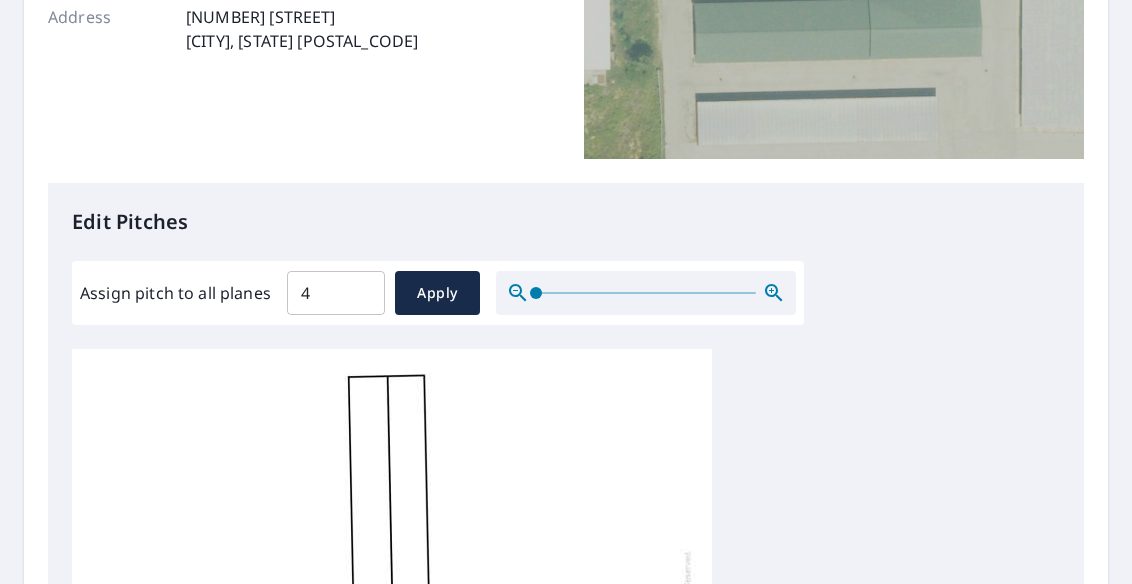 scroll, scrollTop: 640, scrollLeft: 0, axis: vertical 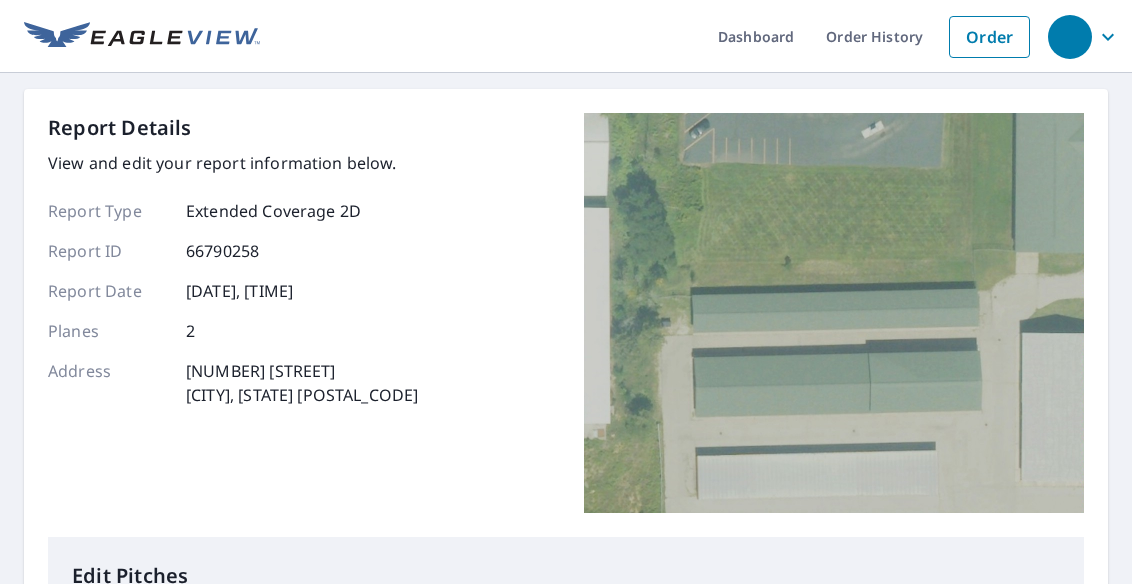 drag, startPoint x: 416, startPoint y: 275, endPoint x: 429, endPoint y: 247, distance: 30.870699 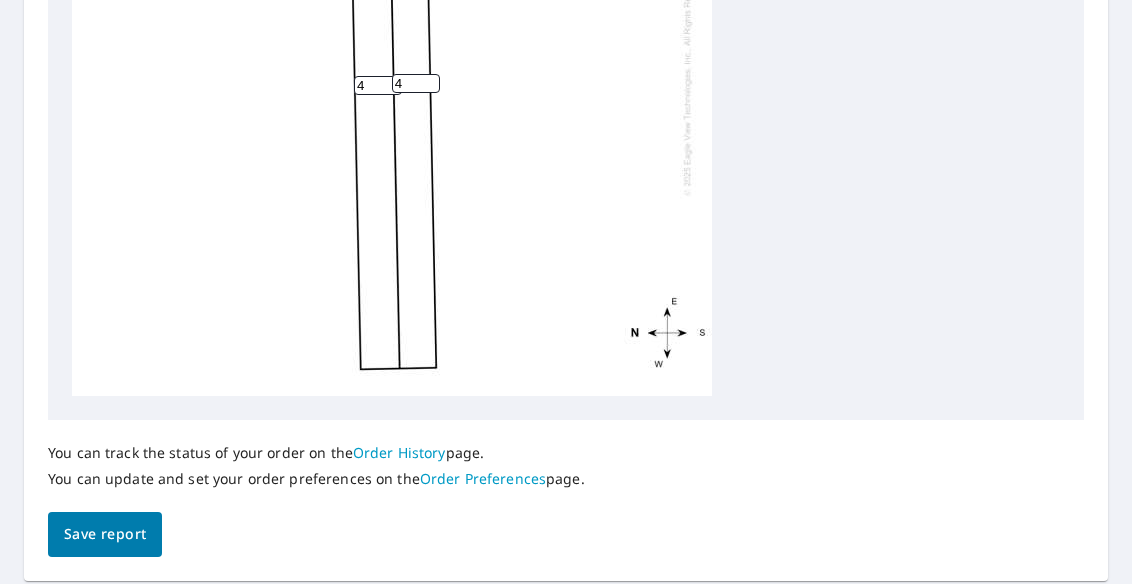 scroll, scrollTop: 1013, scrollLeft: 0, axis: vertical 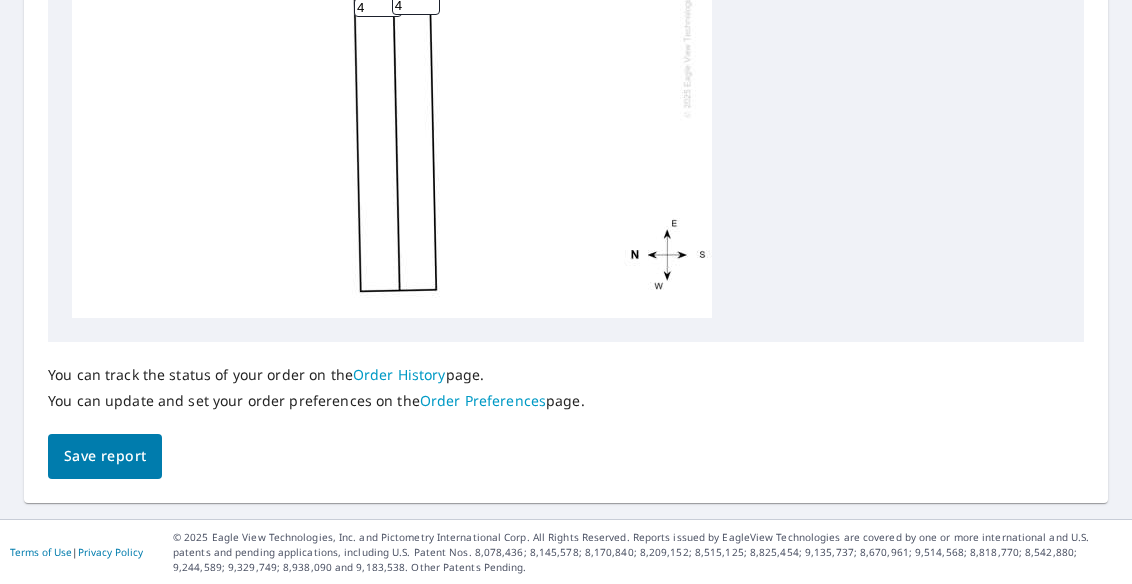click on "Save report" at bounding box center (105, 456) 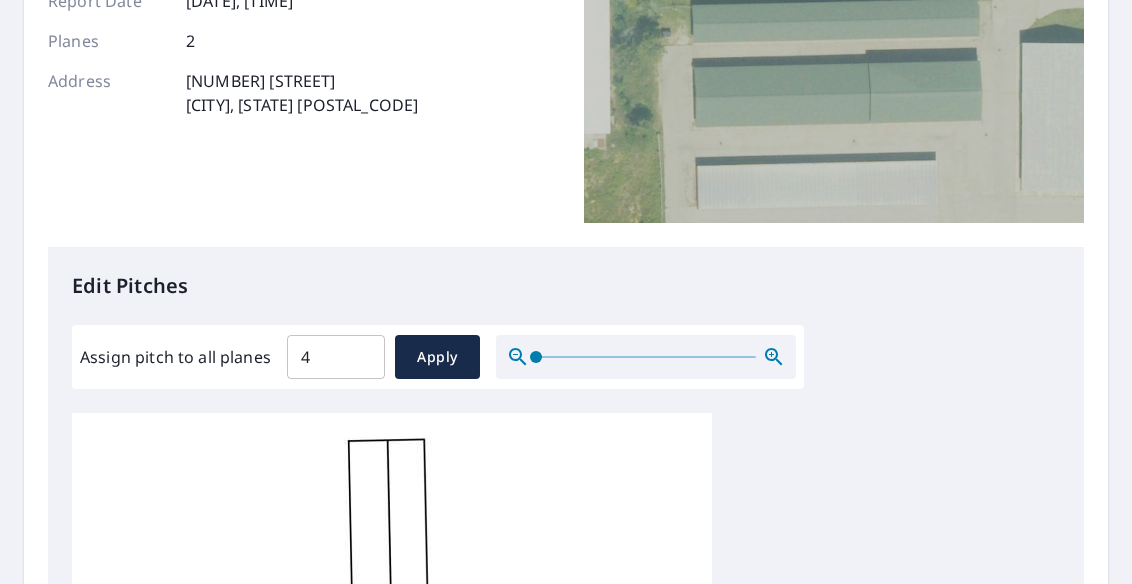 scroll, scrollTop: 0, scrollLeft: 0, axis: both 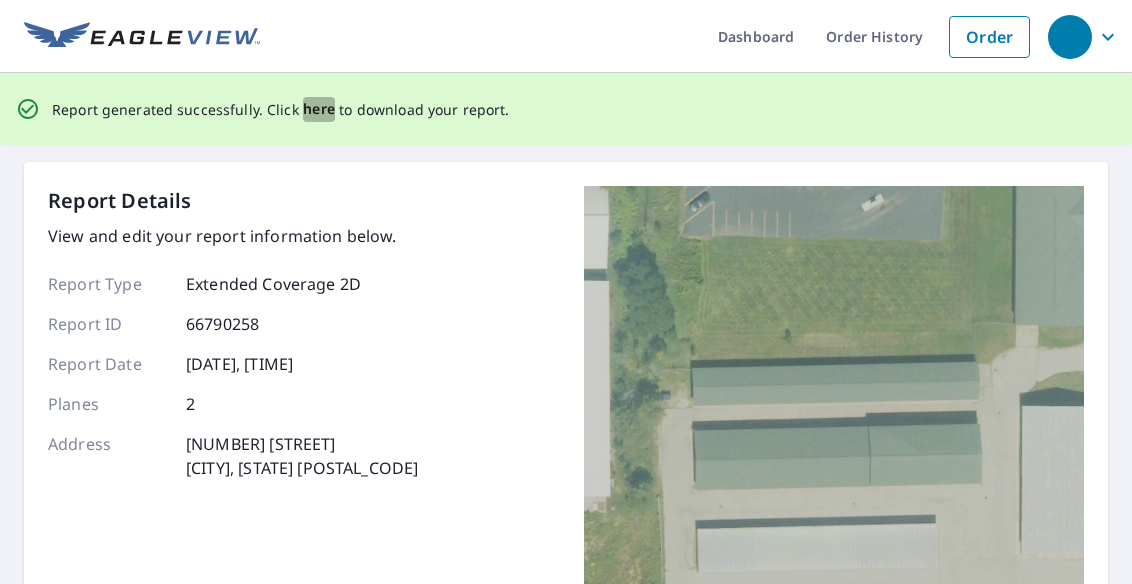 click on "here" at bounding box center (319, 109) 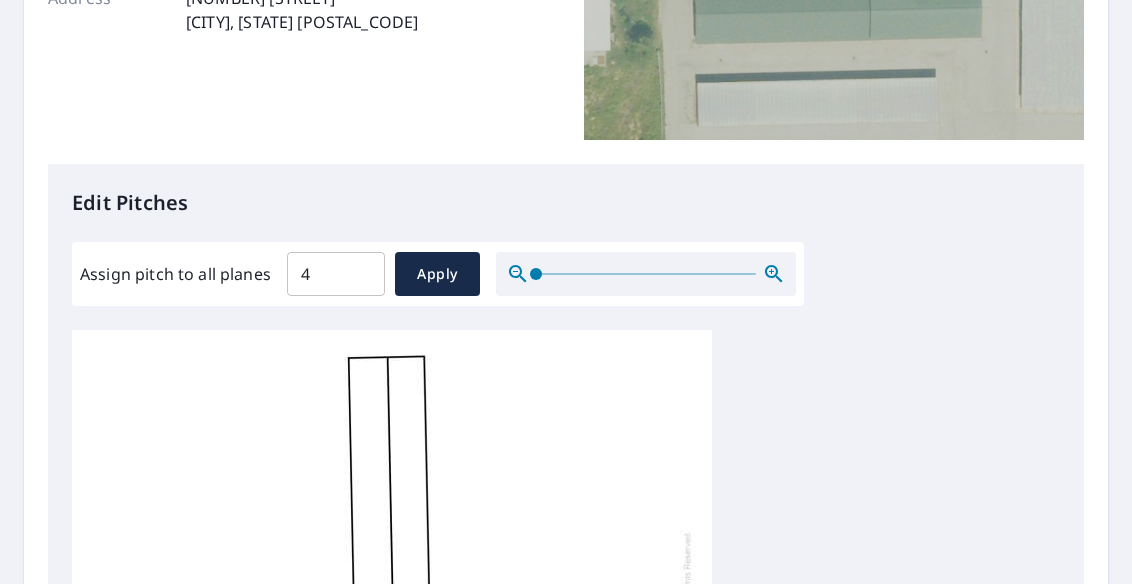 scroll, scrollTop: 0, scrollLeft: 0, axis: both 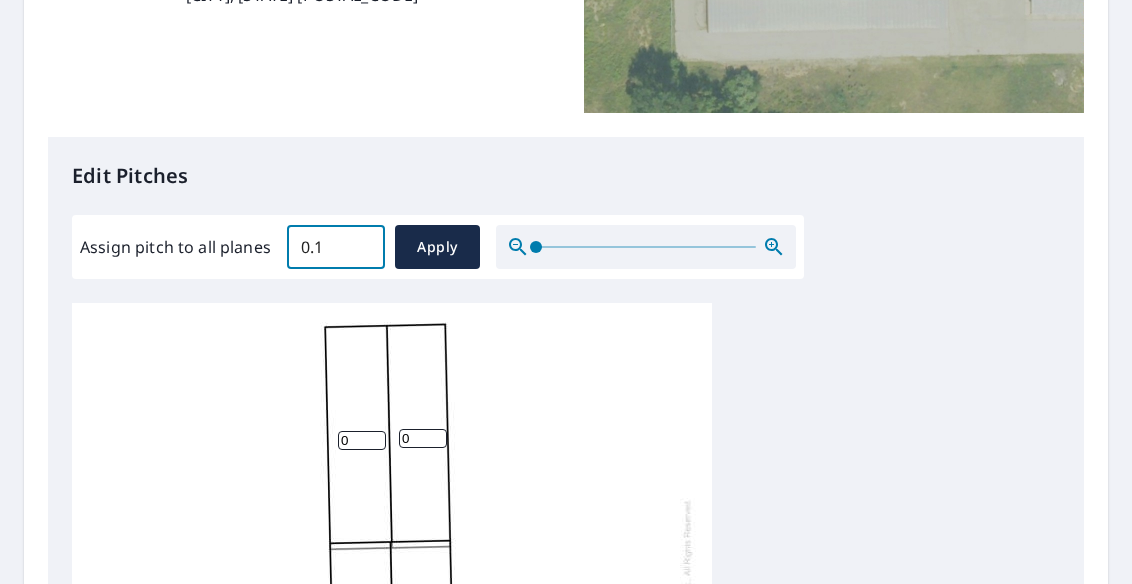 click on "0.1" at bounding box center [336, 247] 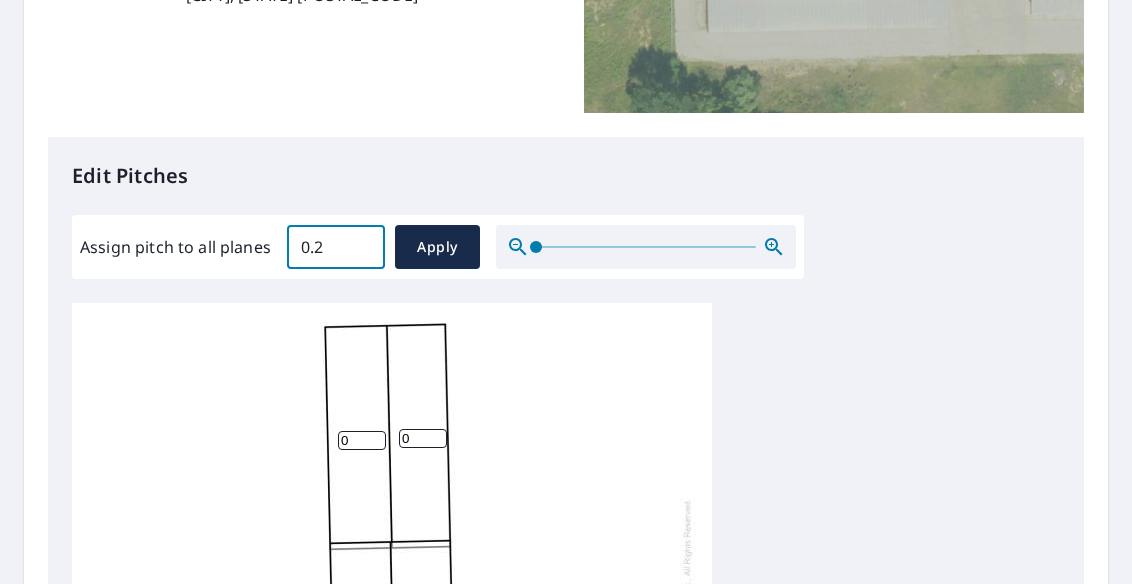 click on "0.2" at bounding box center [336, 247] 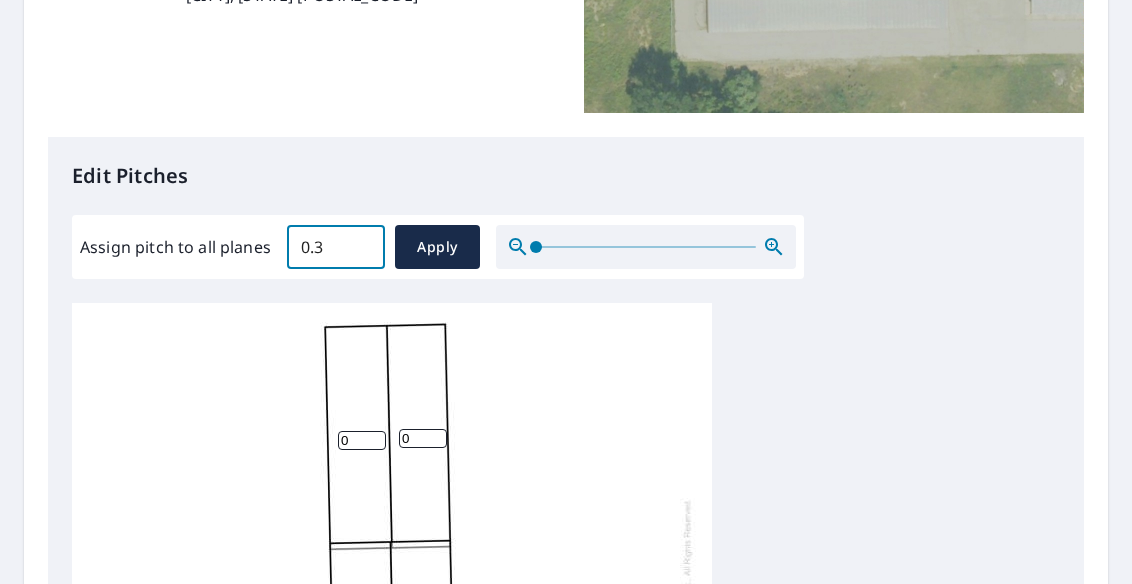 click on "0.3" at bounding box center (336, 247) 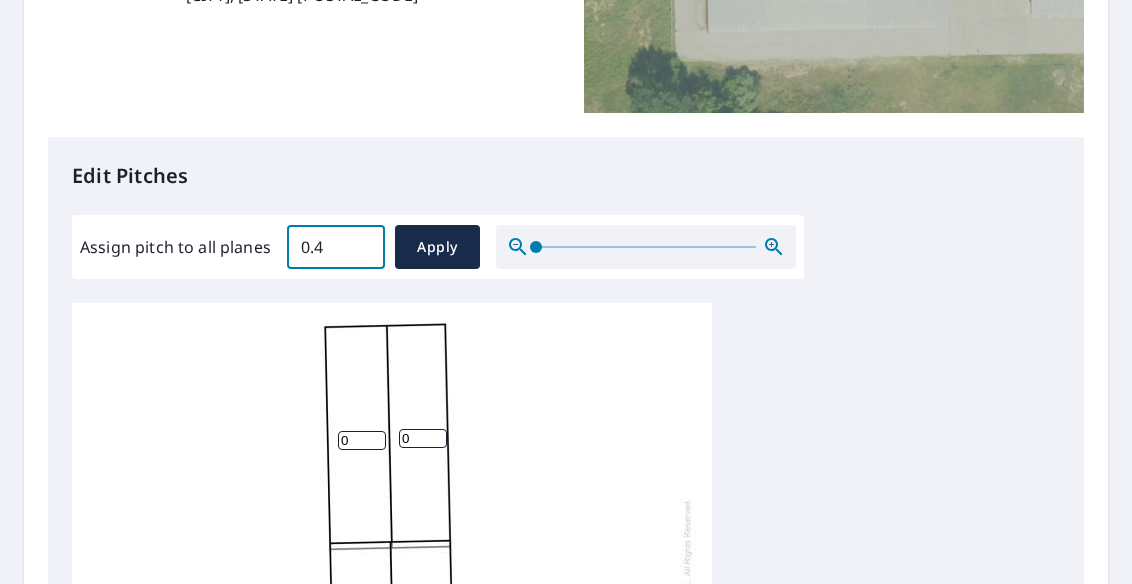 click on "0.4" at bounding box center (336, 247) 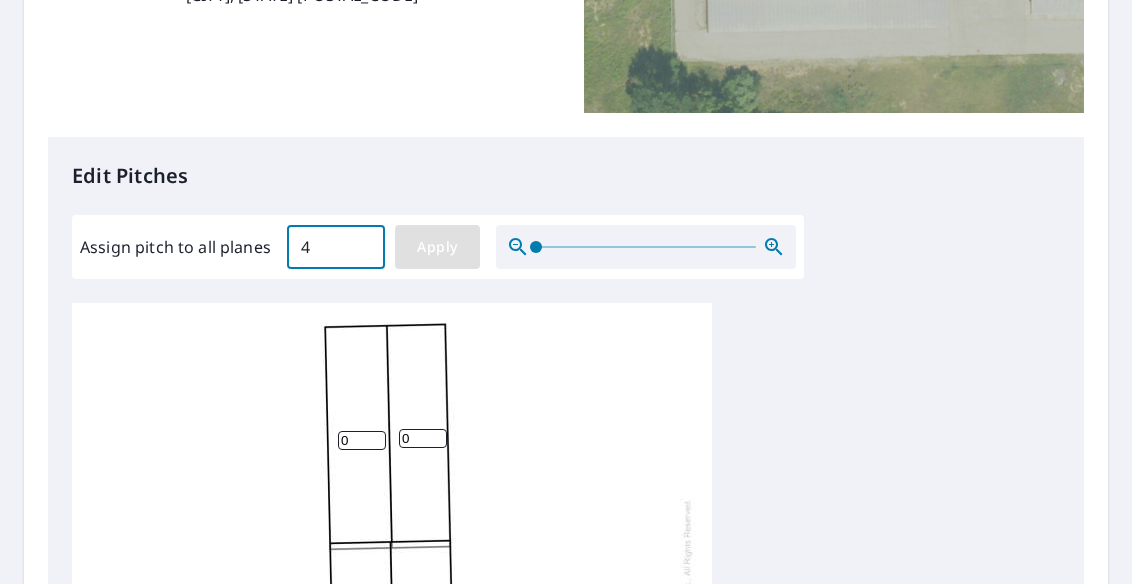 type on "4" 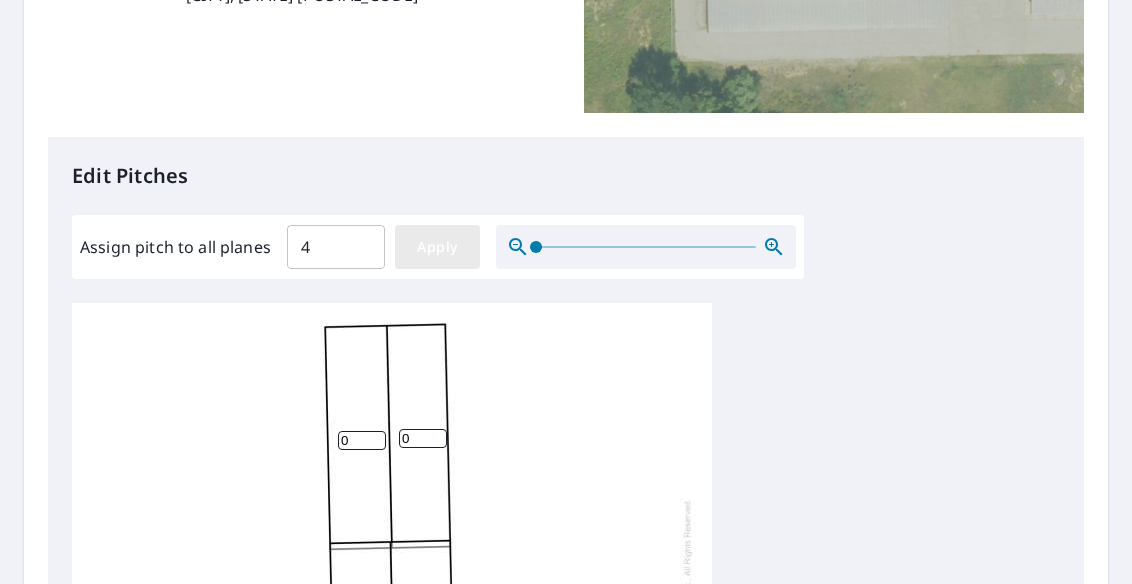 click on "Apply" at bounding box center (437, 247) 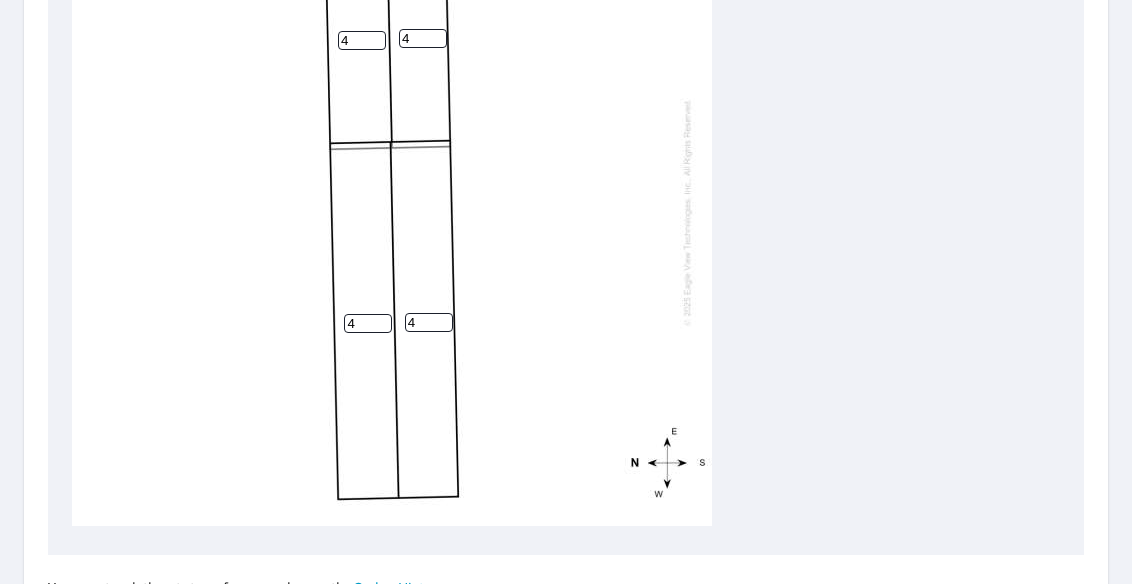 scroll, scrollTop: 1013, scrollLeft: 0, axis: vertical 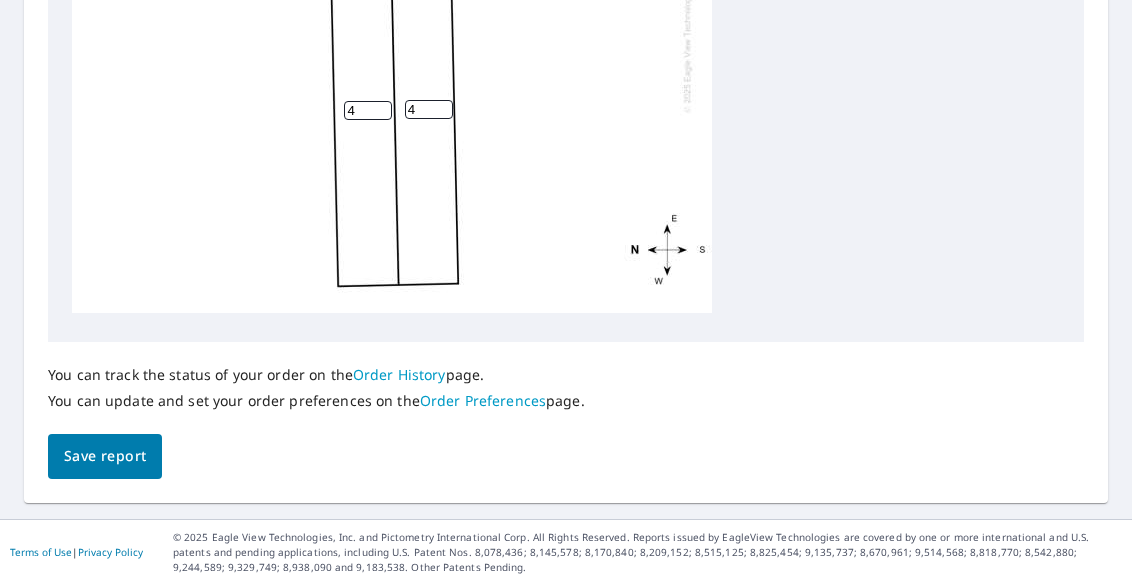 click on "Save report" at bounding box center [105, 456] 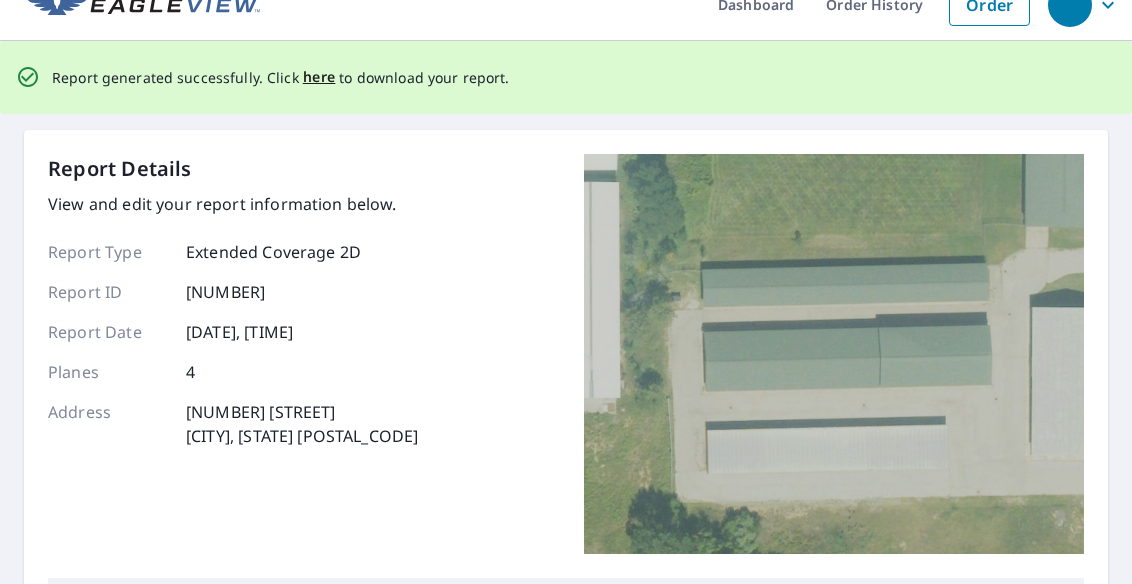 scroll, scrollTop: 0, scrollLeft: 0, axis: both 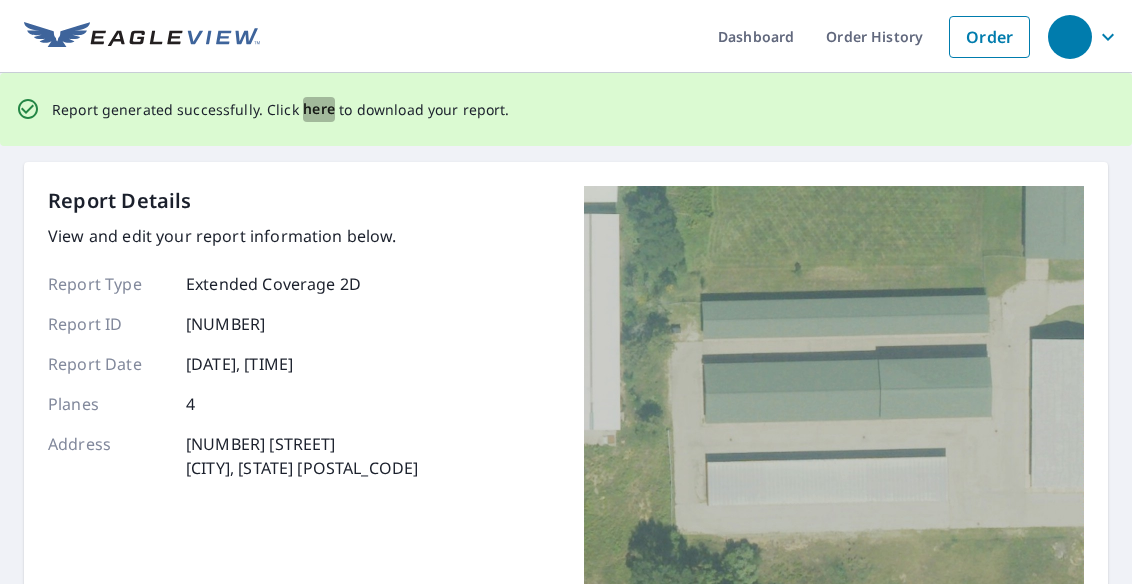 click on "here" at bounding box center [319, 109] 